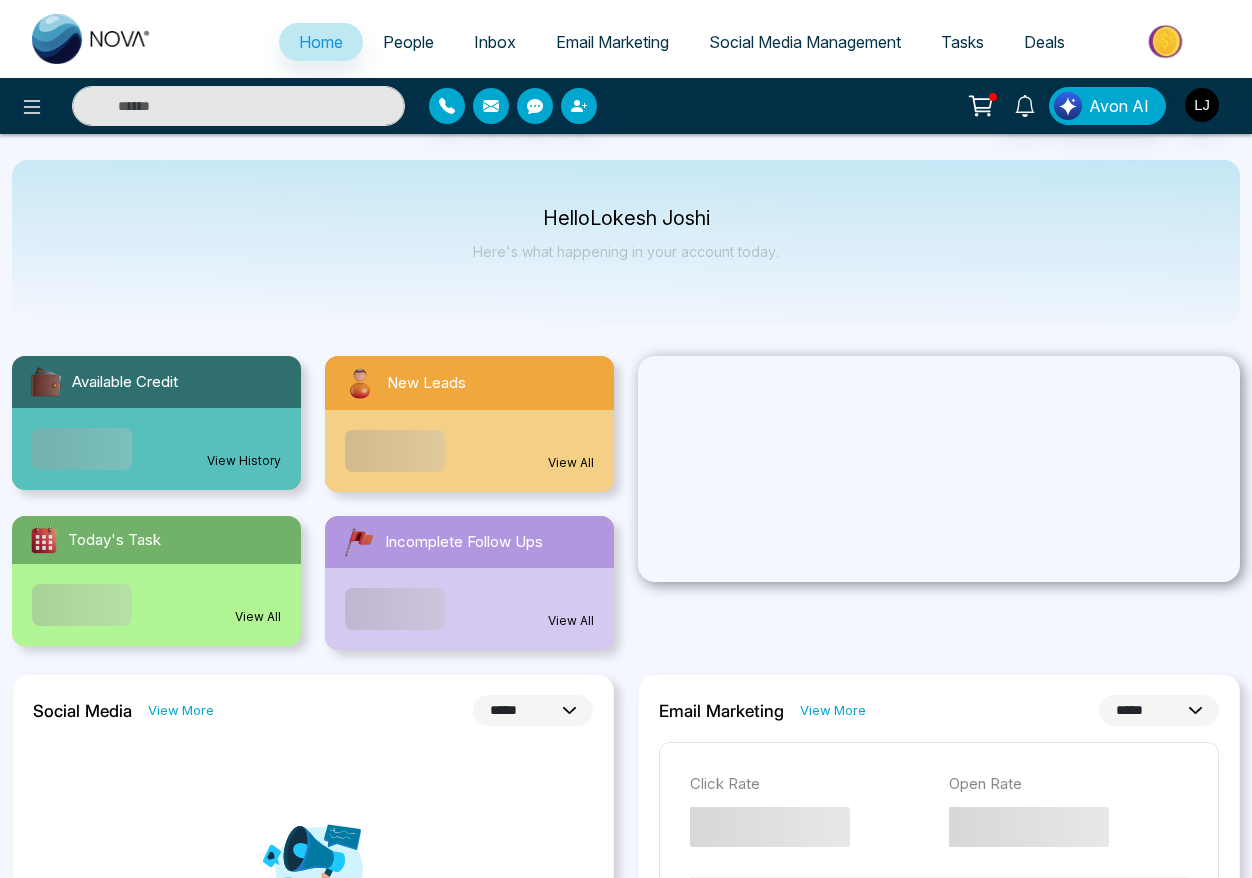 select on "*" 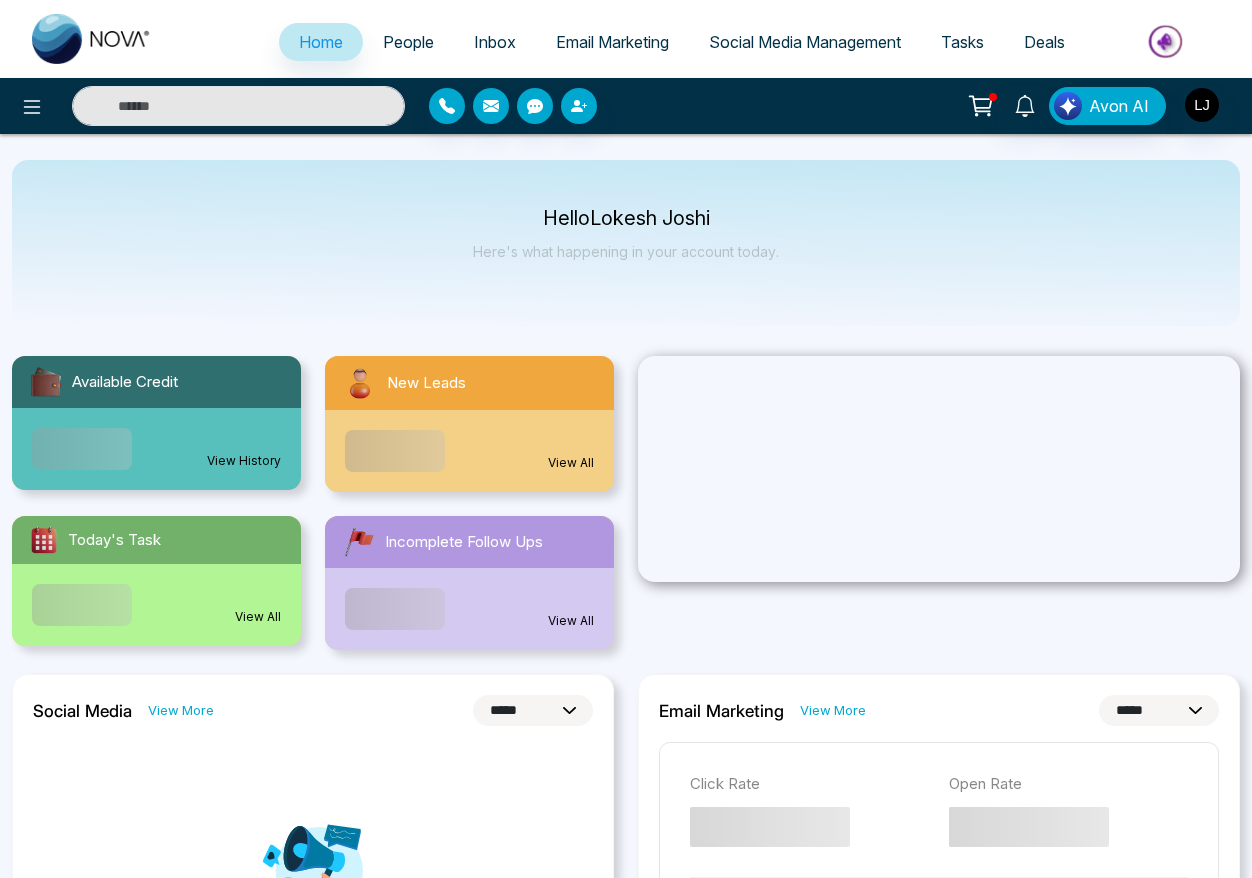 select on "*" 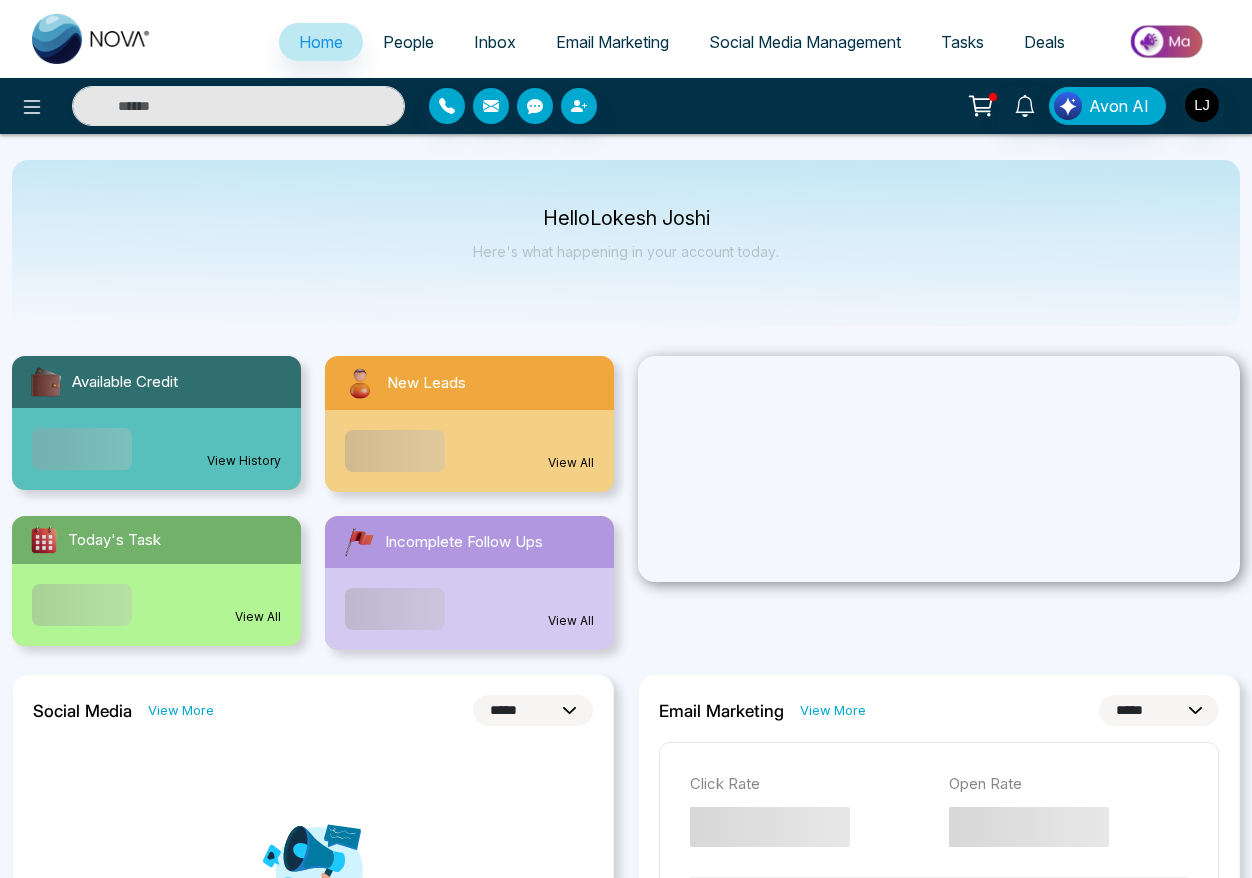 scroll, scrollTop: 0, scrollLeft: 0, axis: both 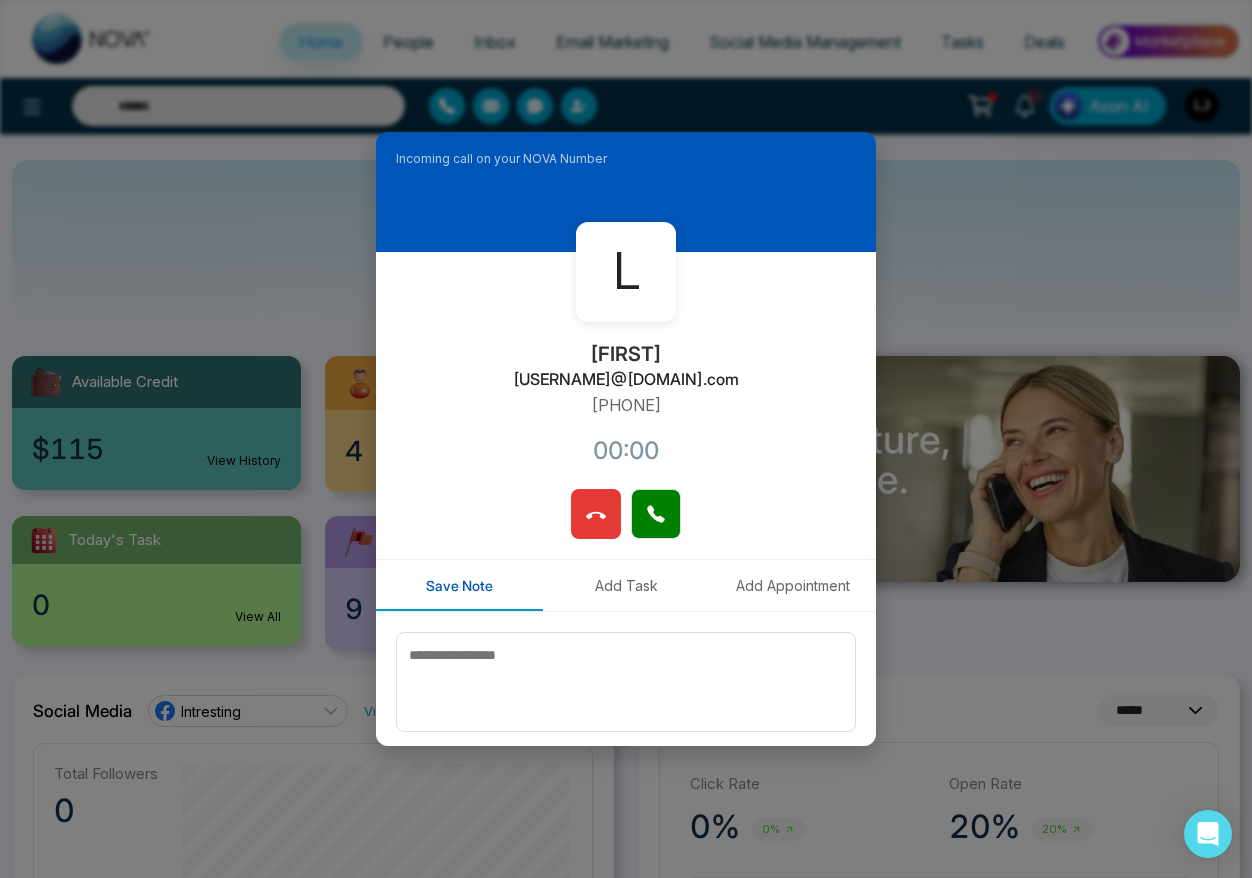 click at bounding box center [596, 514] 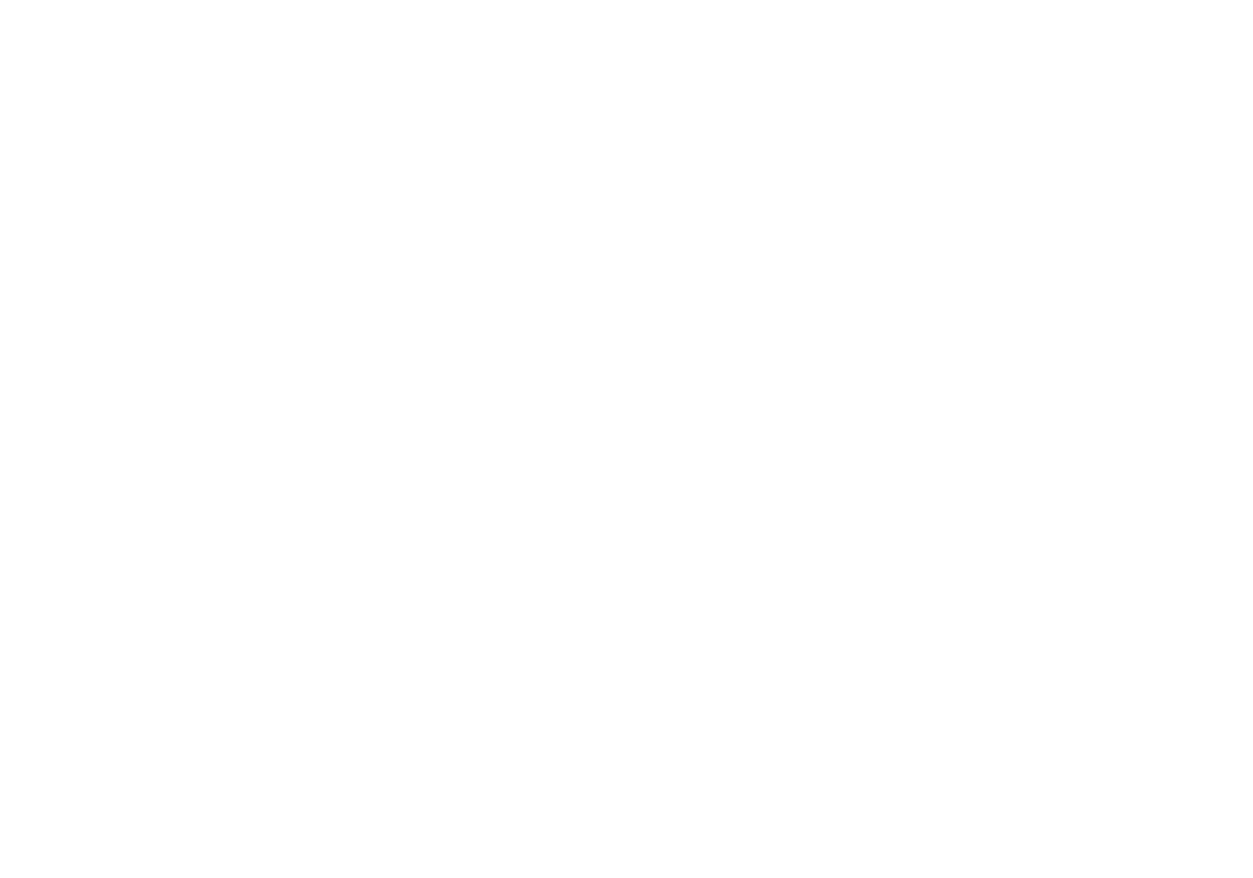 select on "*" 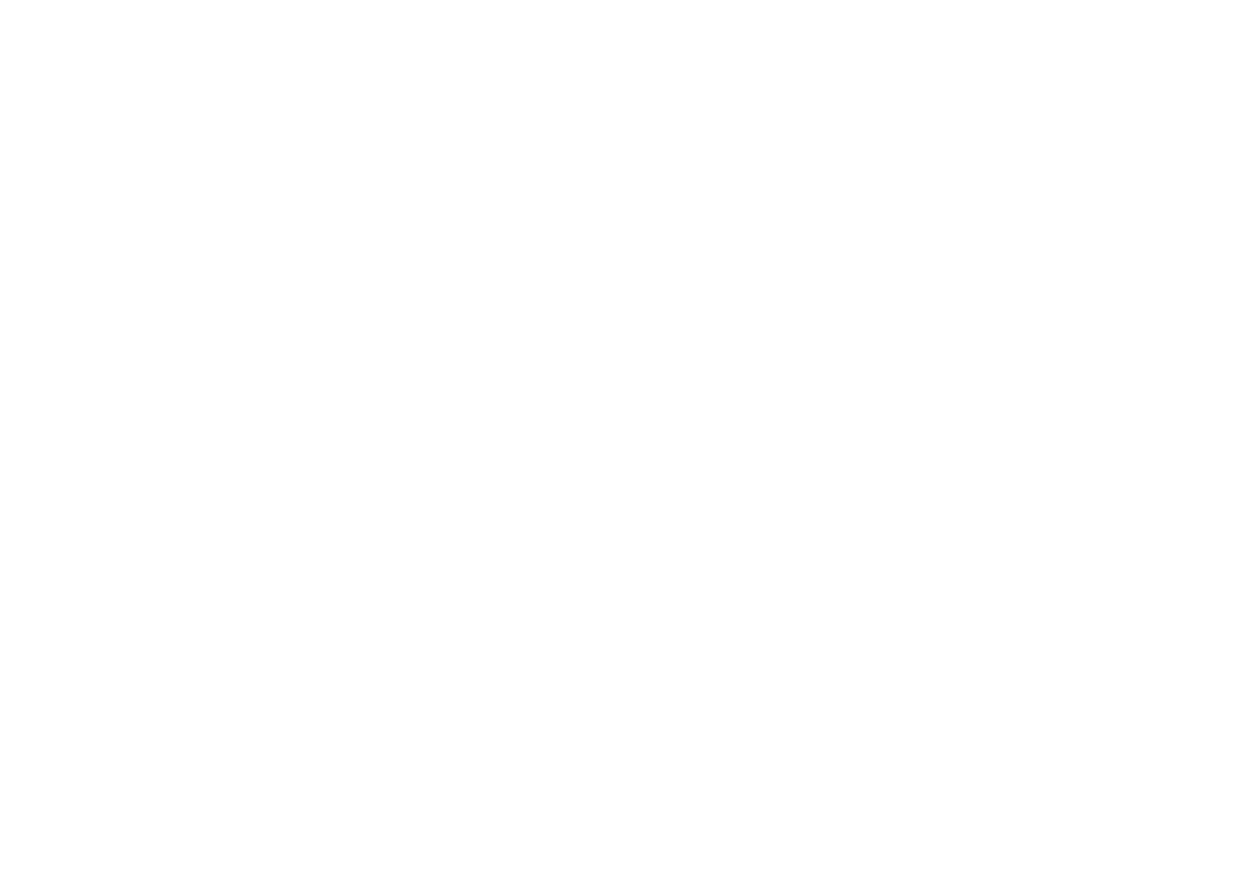 scroll, scrollTop: 0, scrollLeft: 0, axis: both 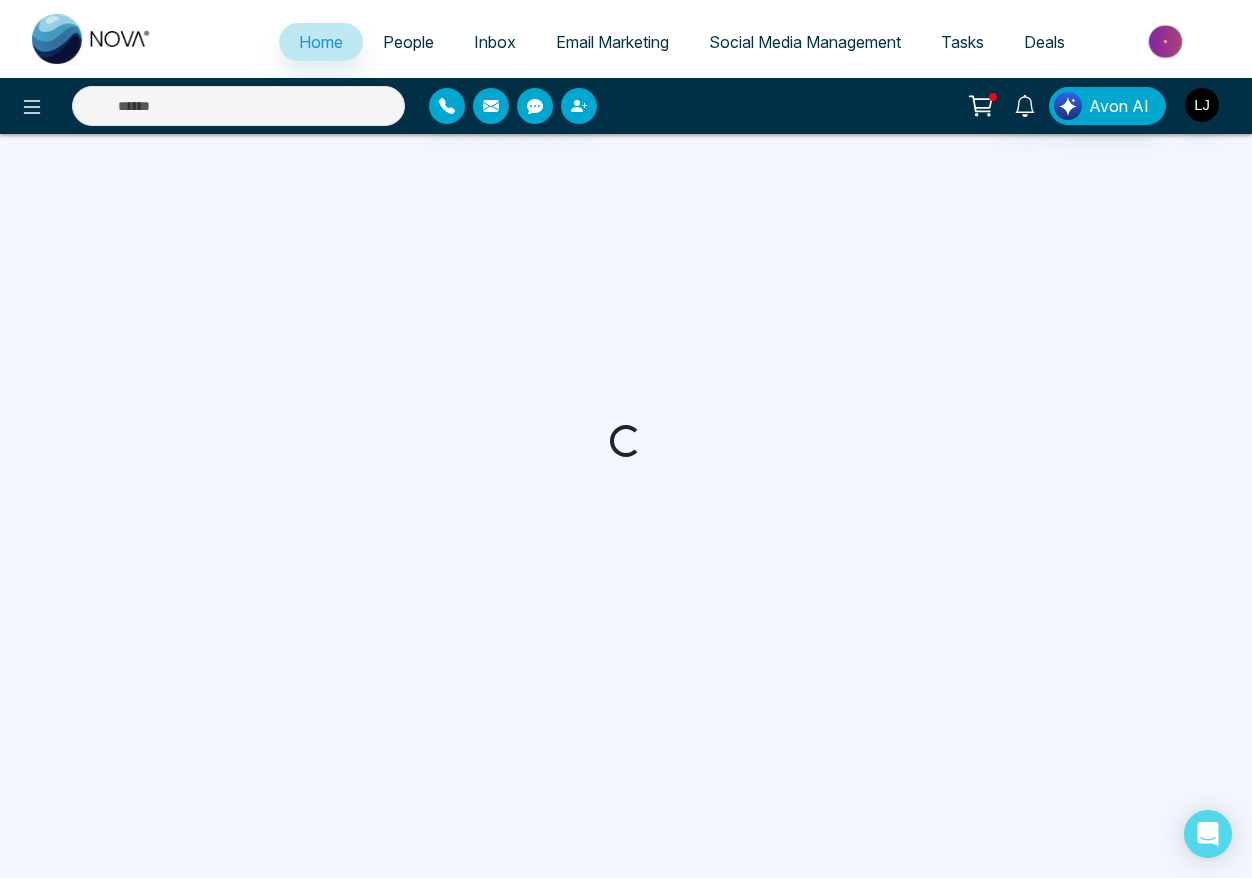 select on "*" 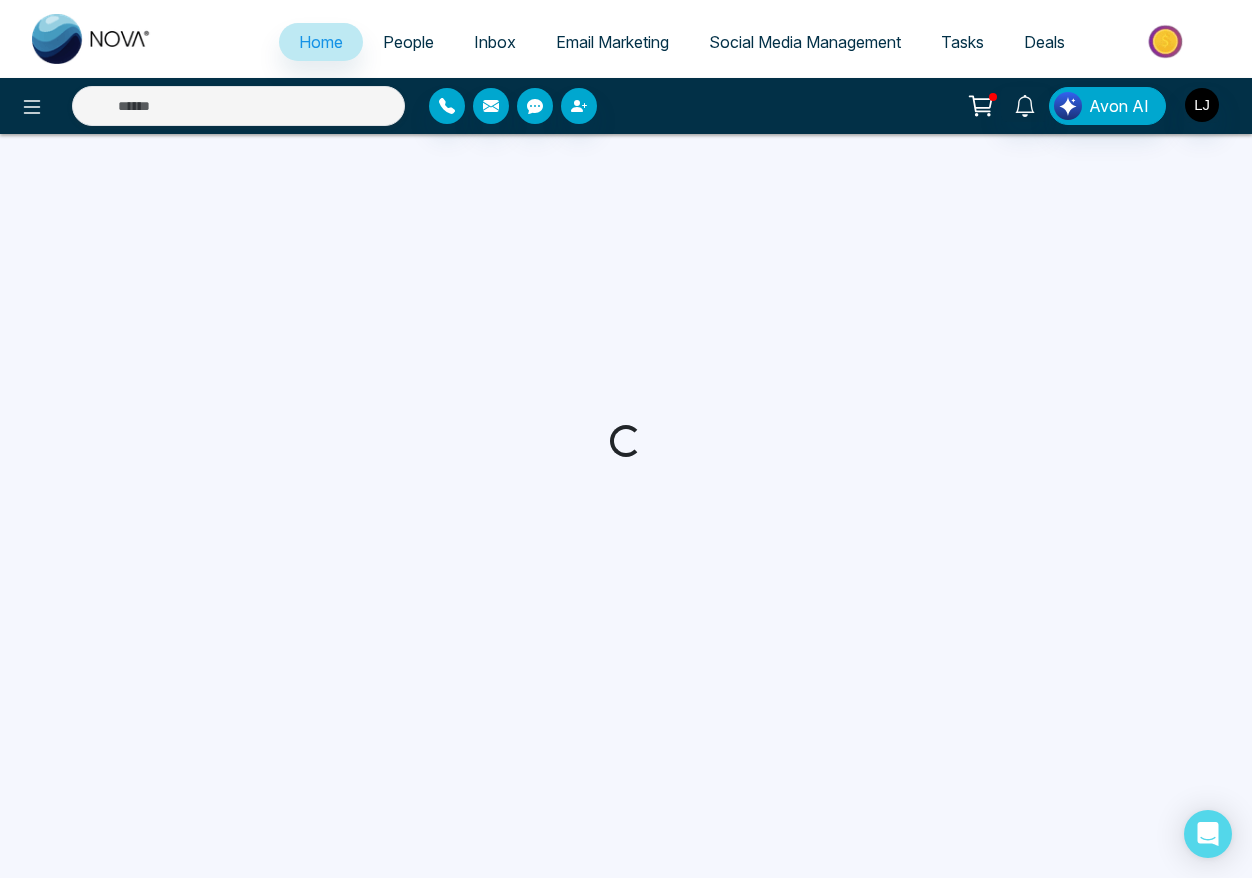 select on "*" 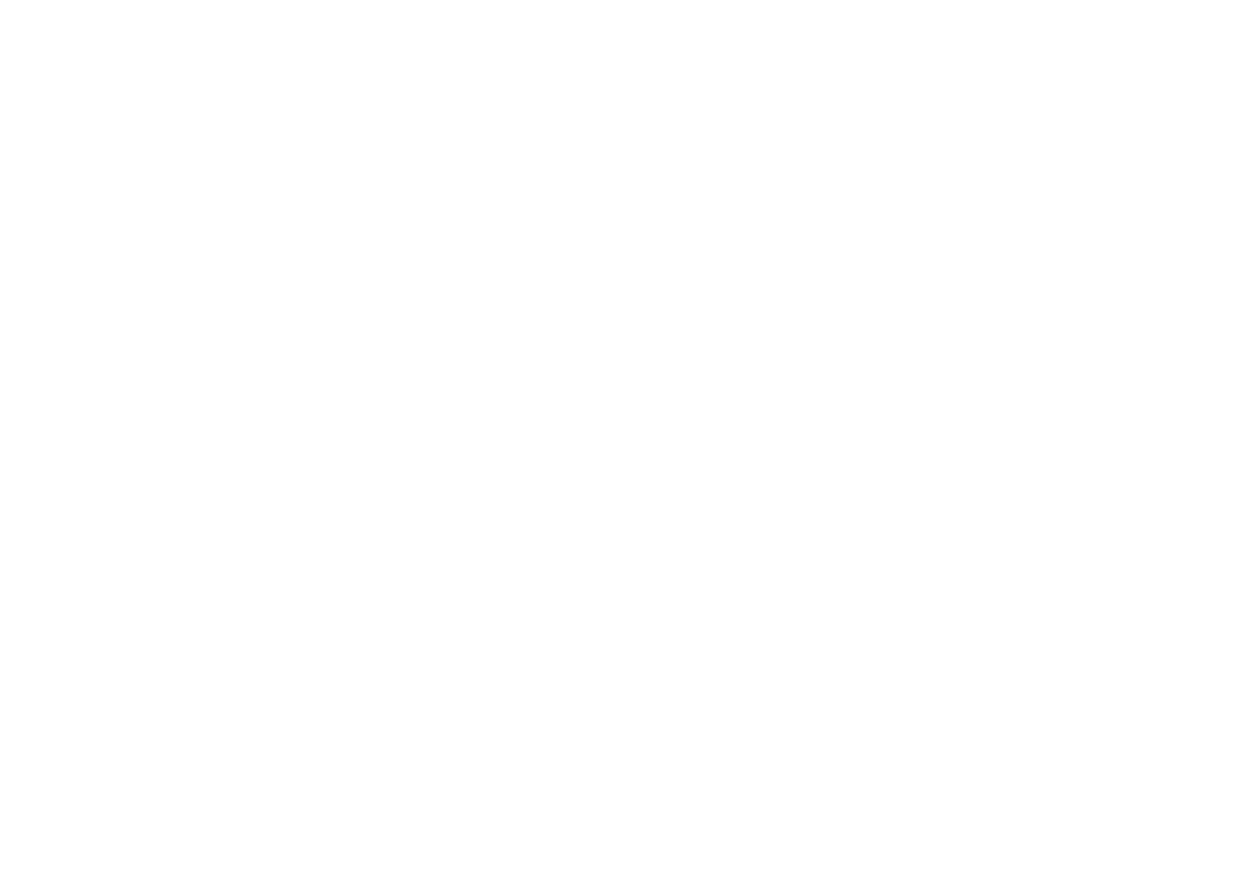 scroll, scrollTop: 0, scrollLeft: 0, axis: both 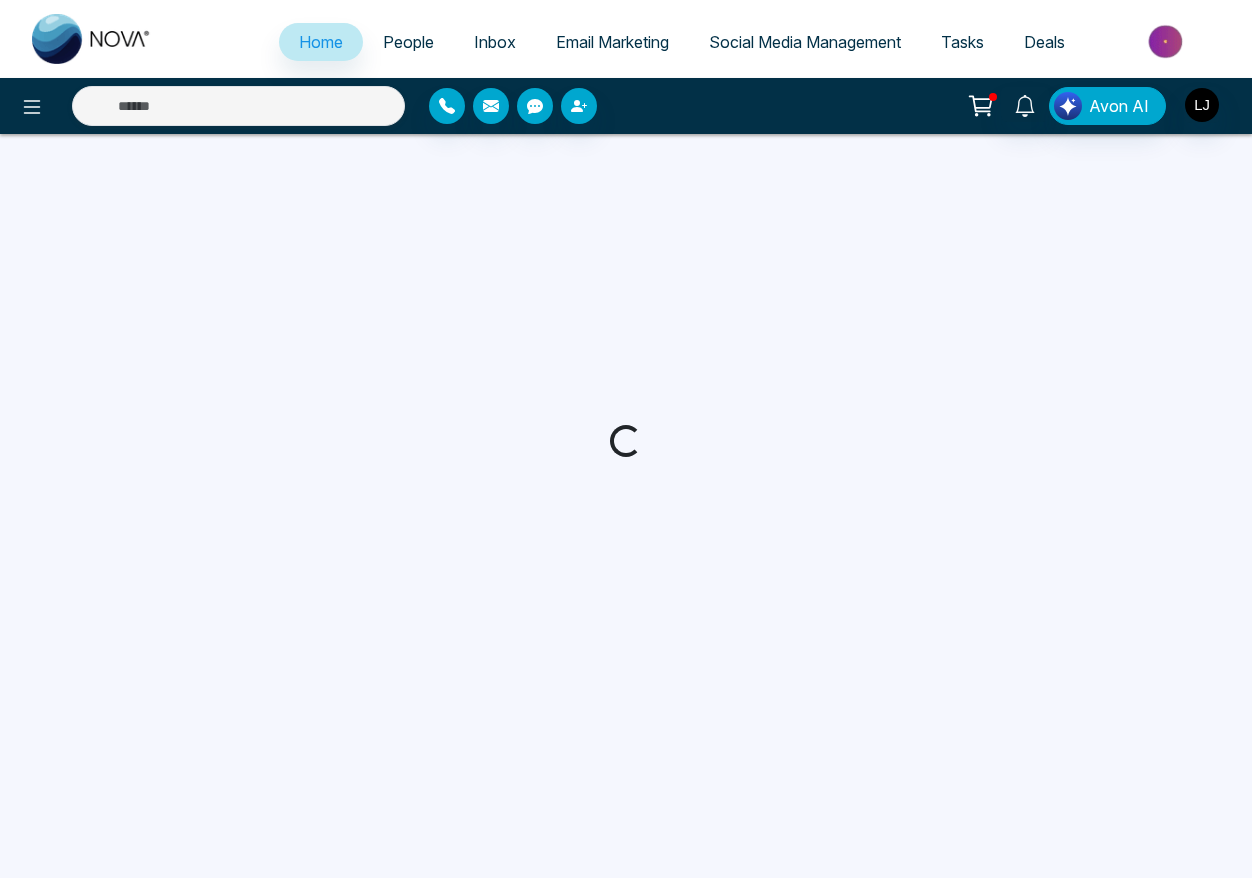 select on "*" 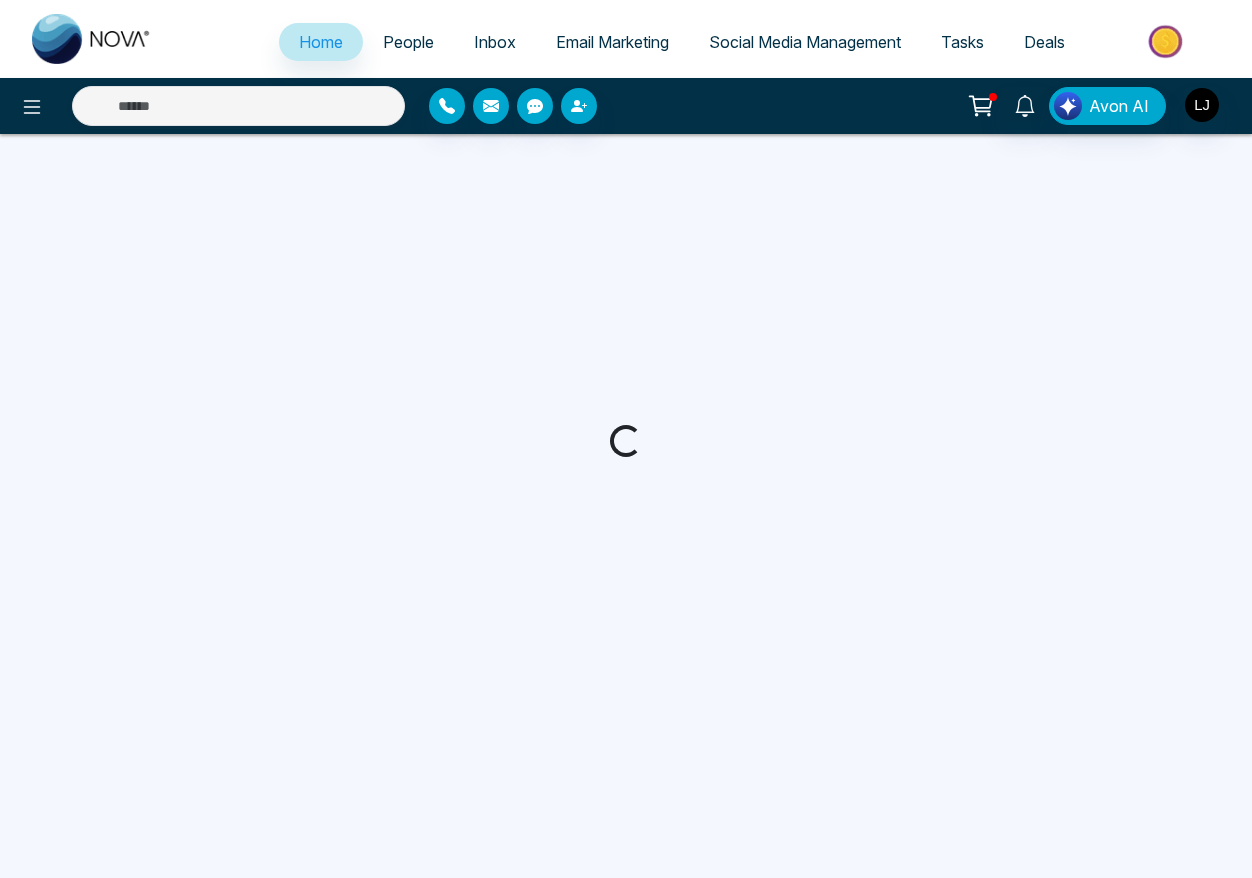 select on "*" 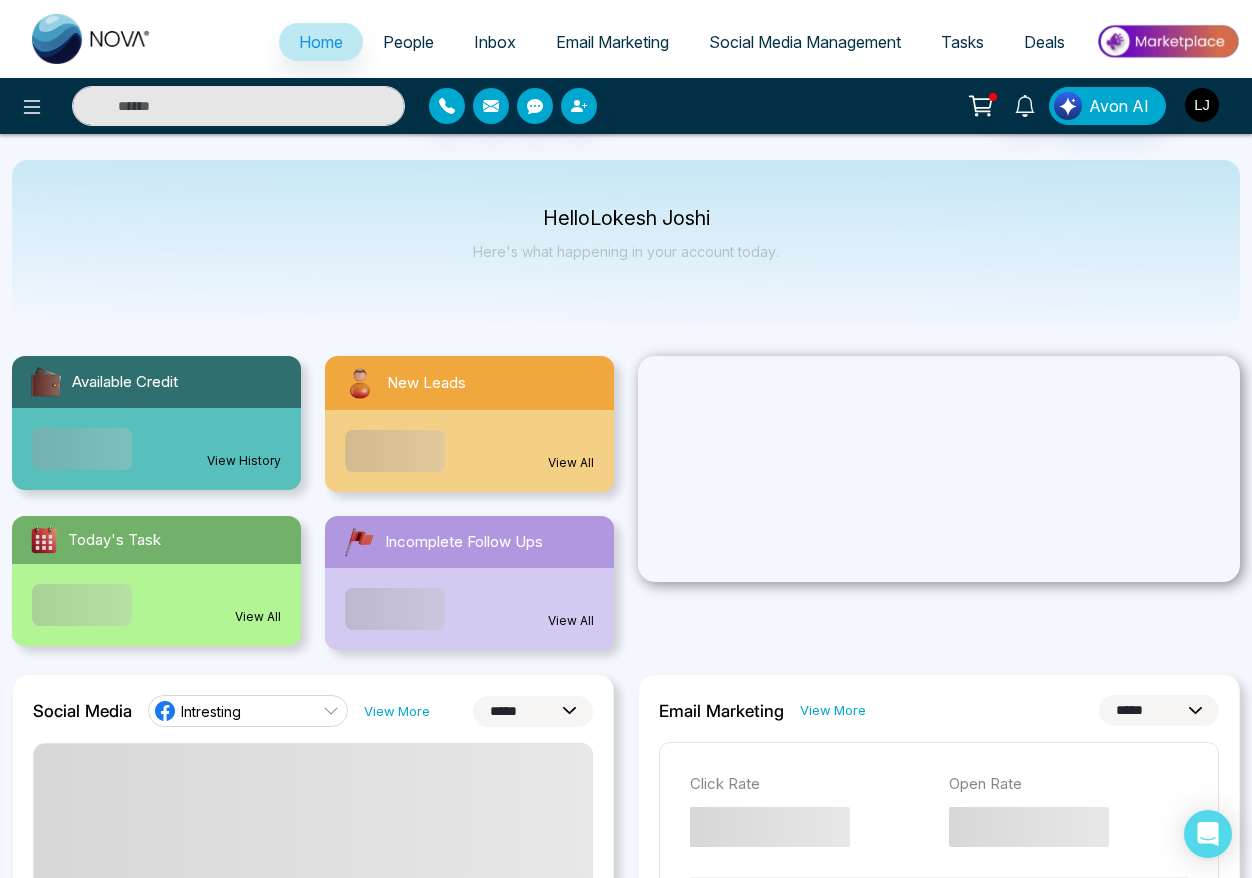 click at bounding box center (1202, 105) 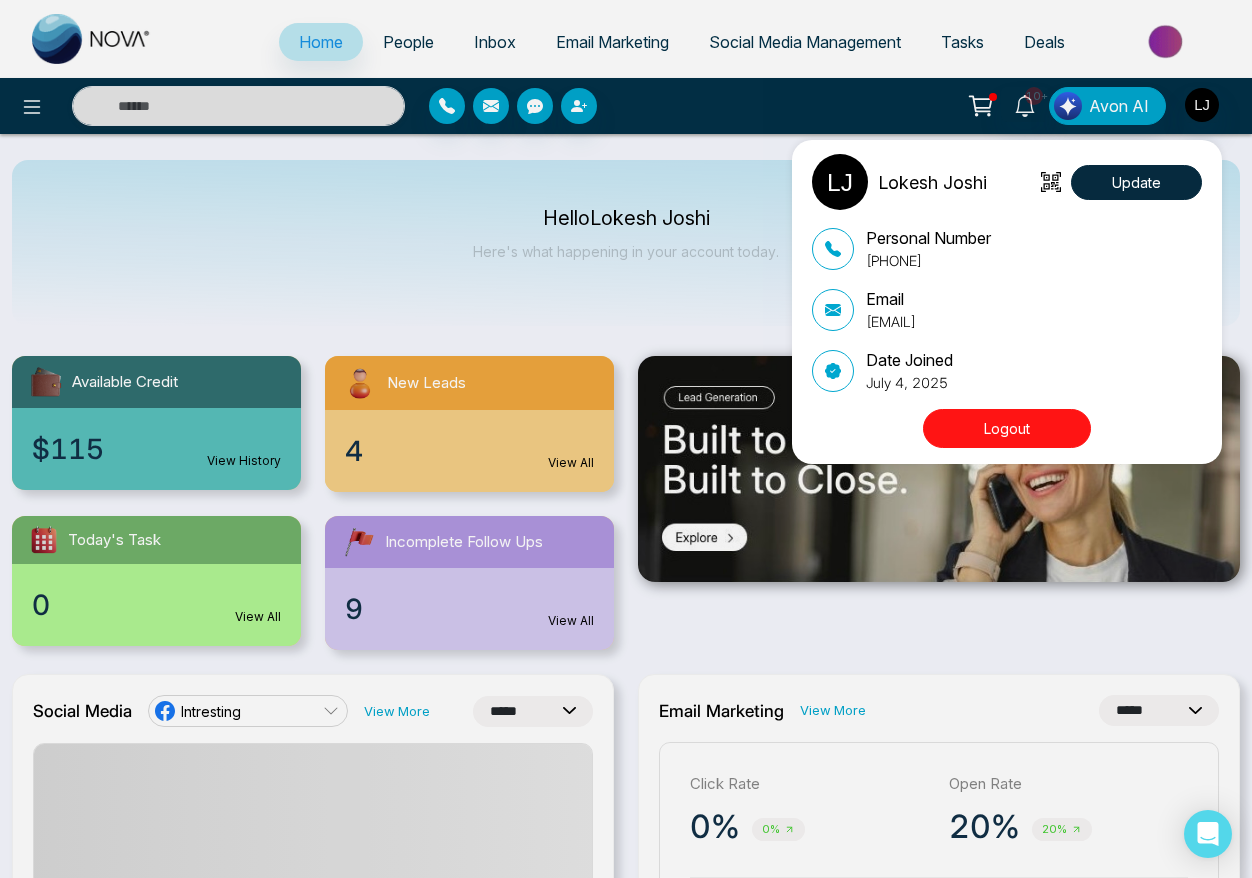 click on "Lokesh Joshi Update Personal Number +918421020309 Email lokeshjoshi6454@gmail.com Date Joined July 4, 2025 Logout" at bounding box center [626, 439] 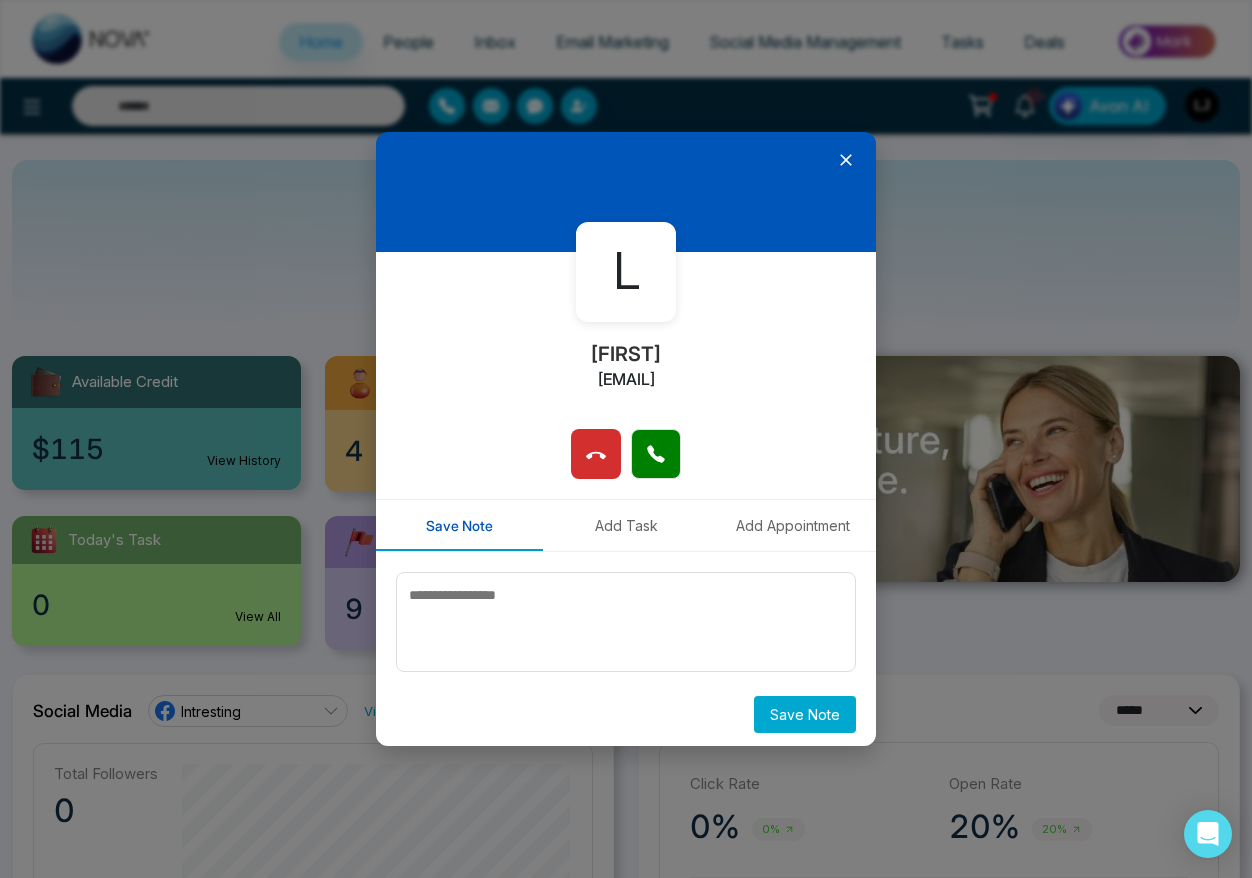 click at bounding box center [626, 192] 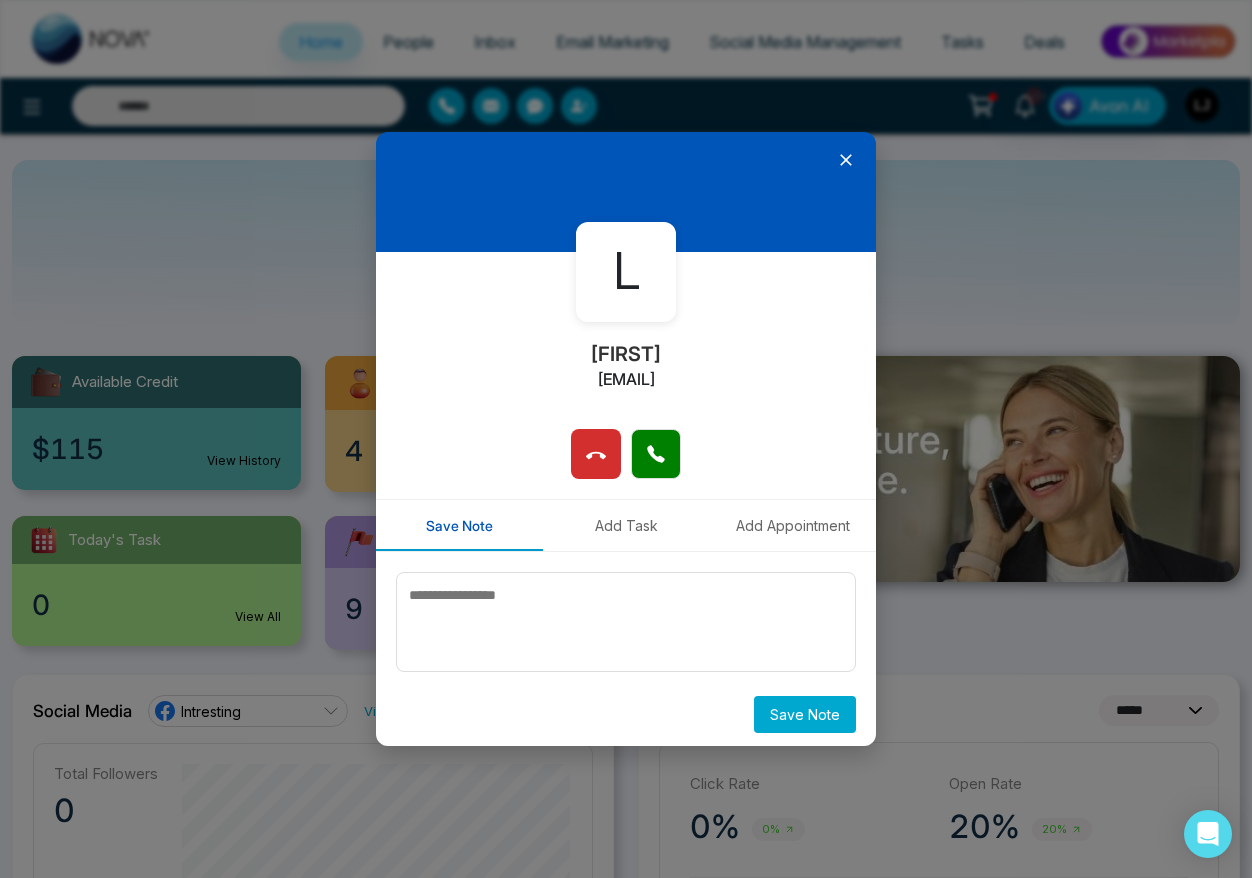 click 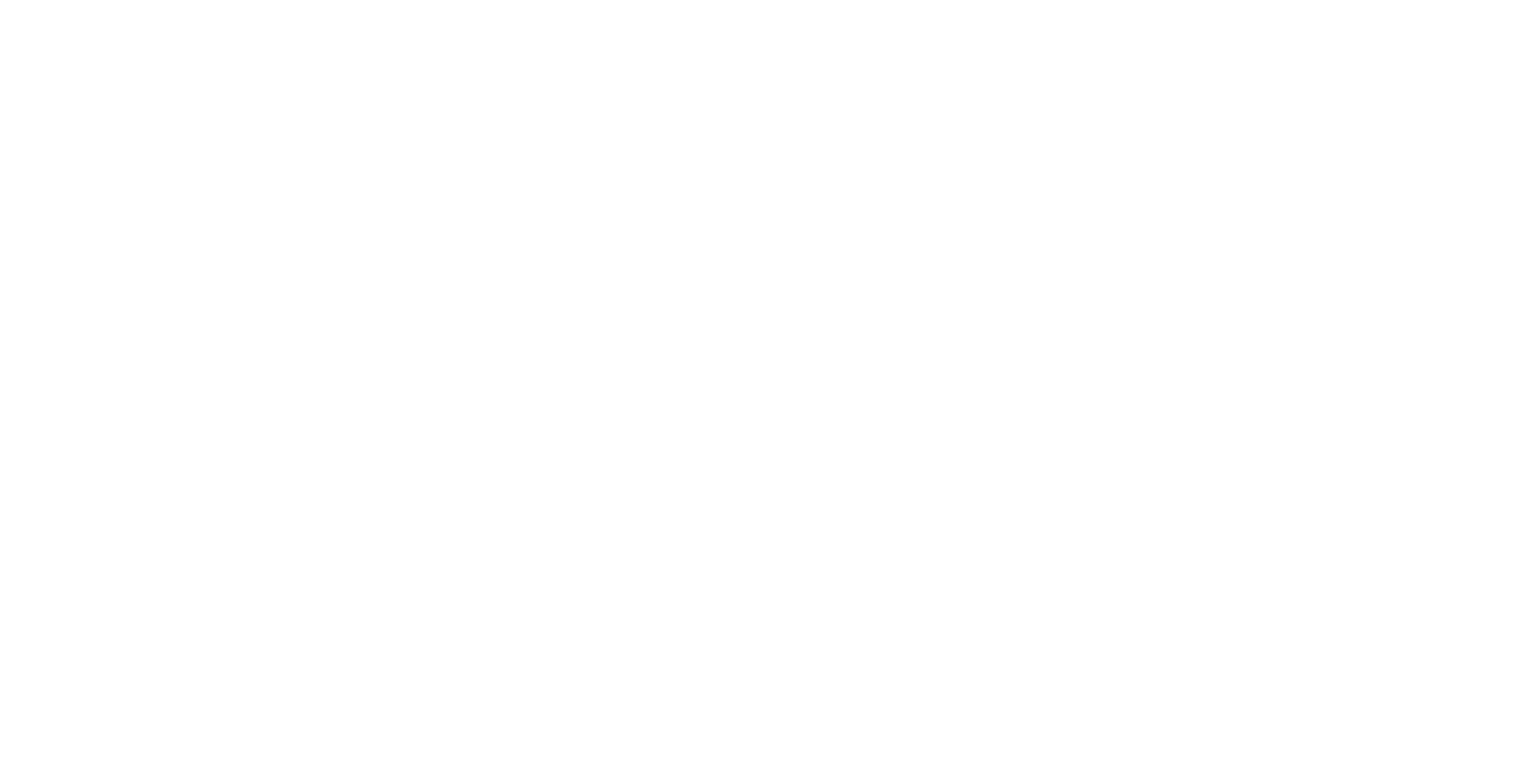 scroll, scrollTop: 0, scrollLeft: 0, axis: both 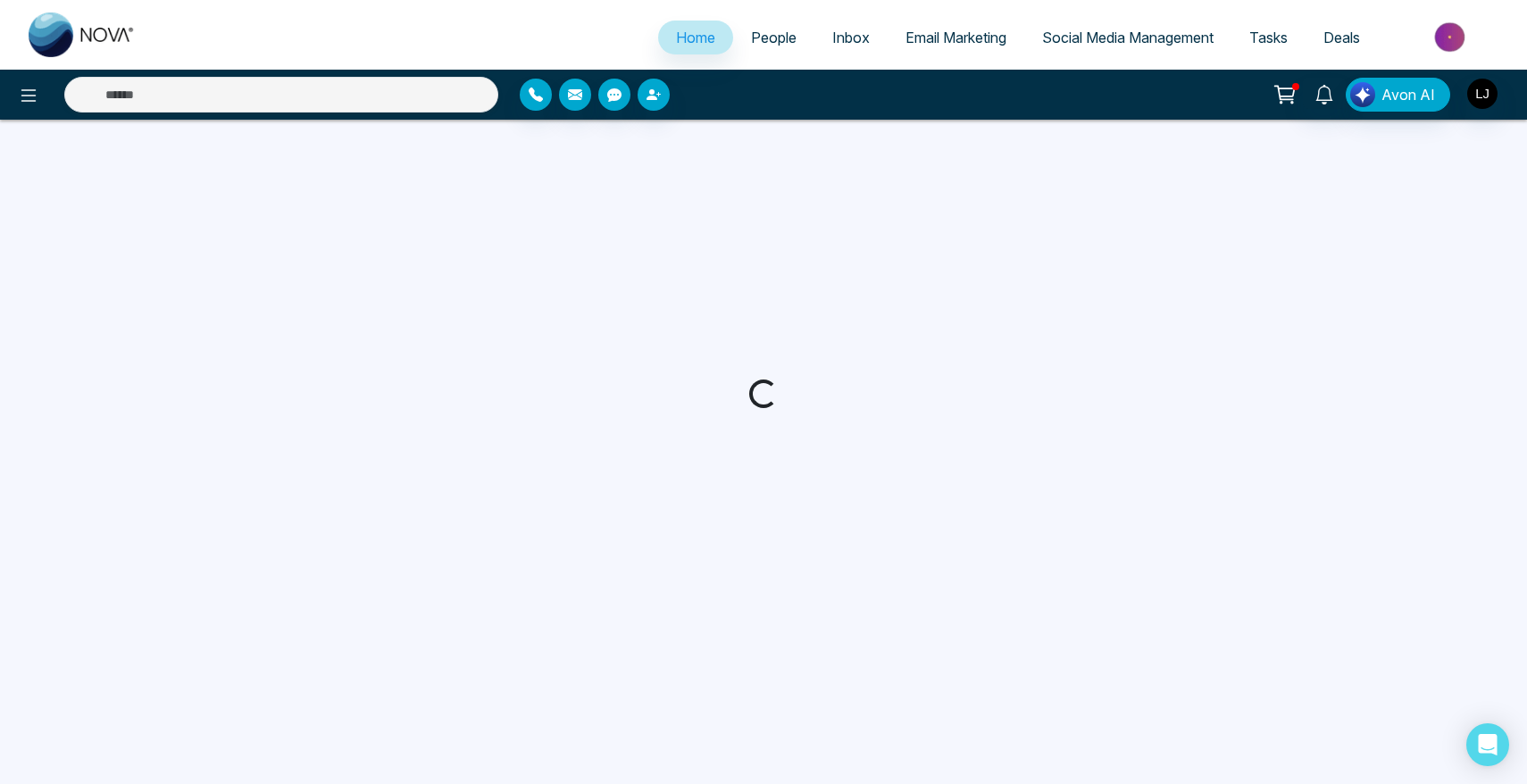 select on "*" 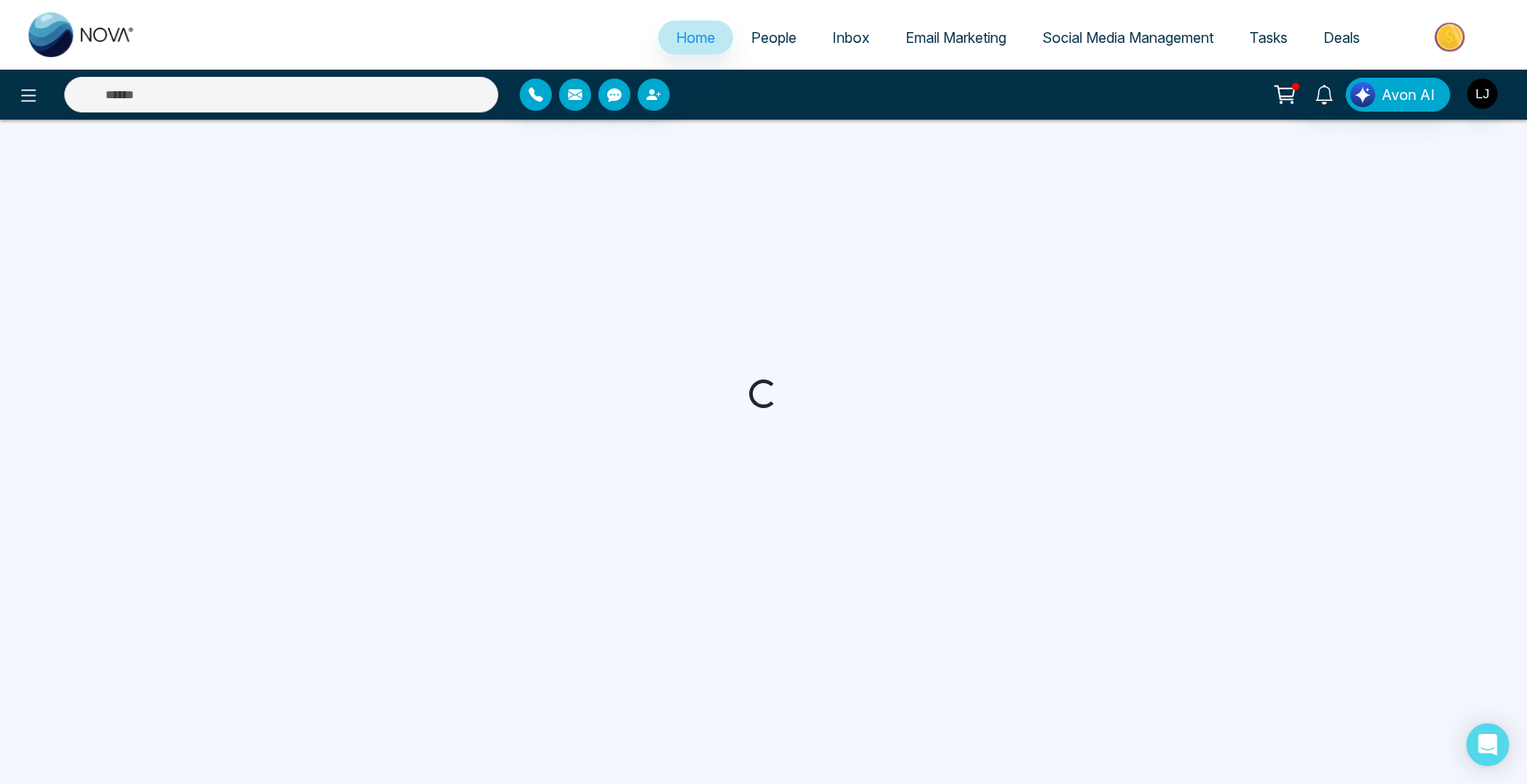 select on "*" 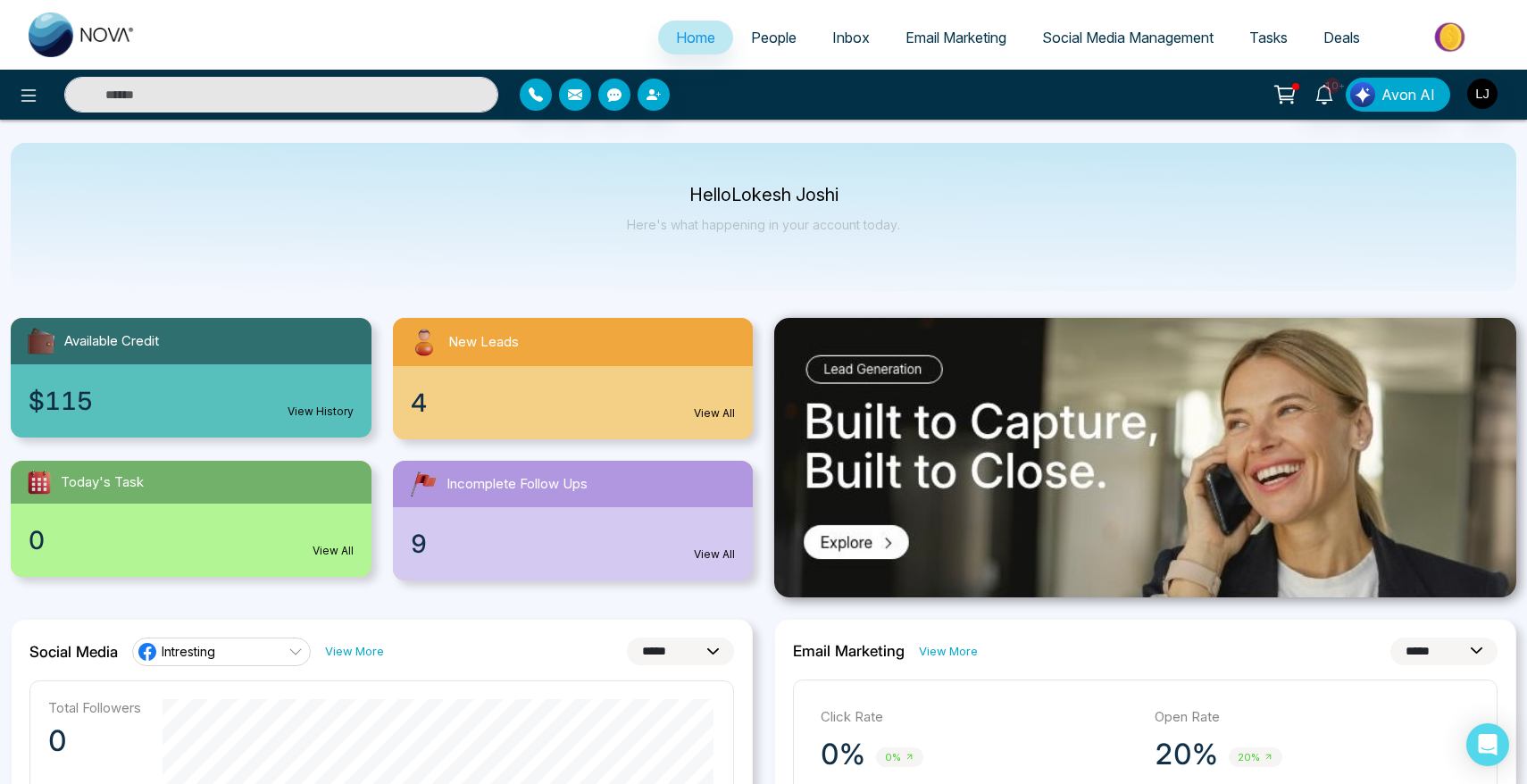 click on "Social Media Management" at bounding box center [1128, 38] 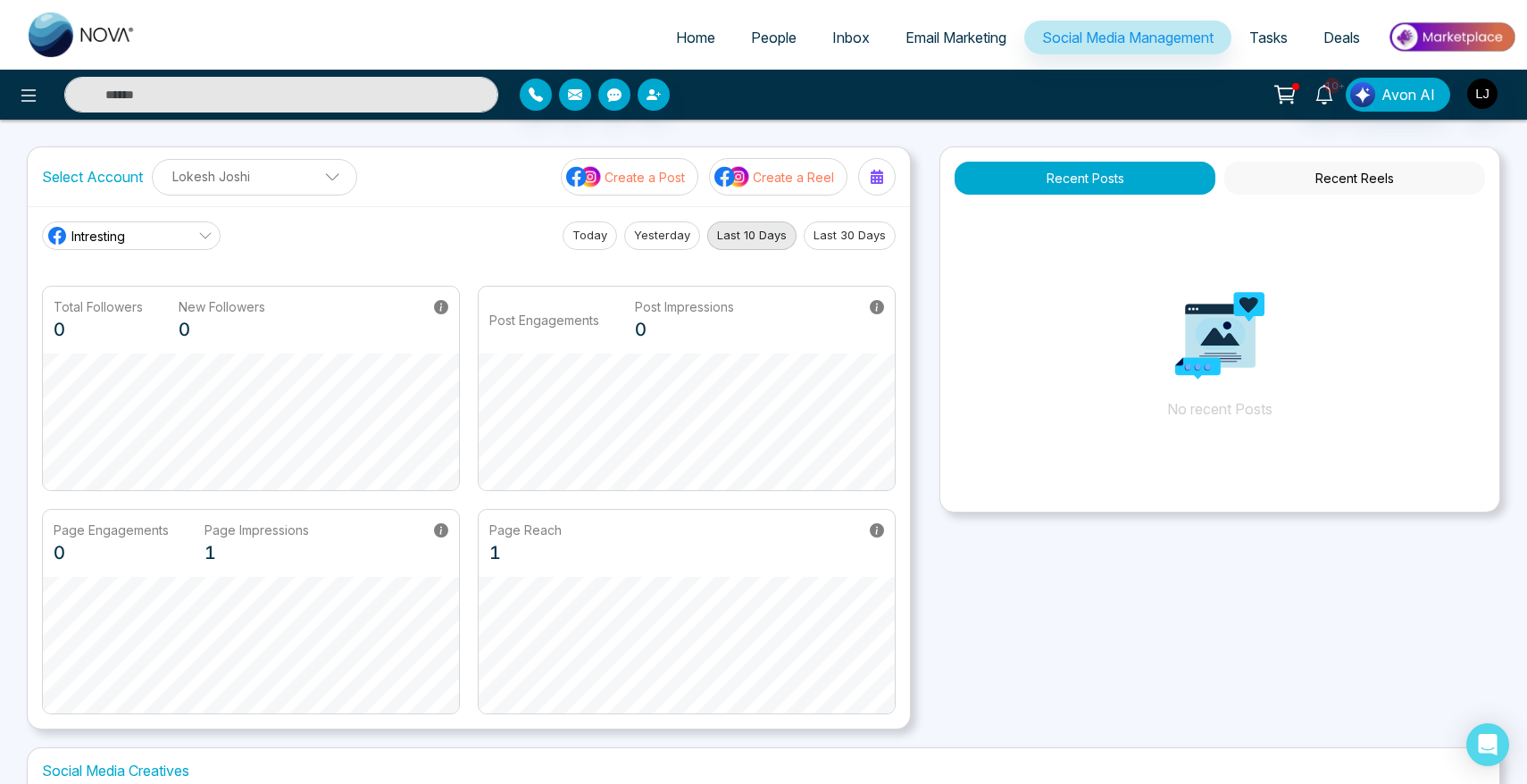 click on "Create a Post" at bounding box center (645, 177) 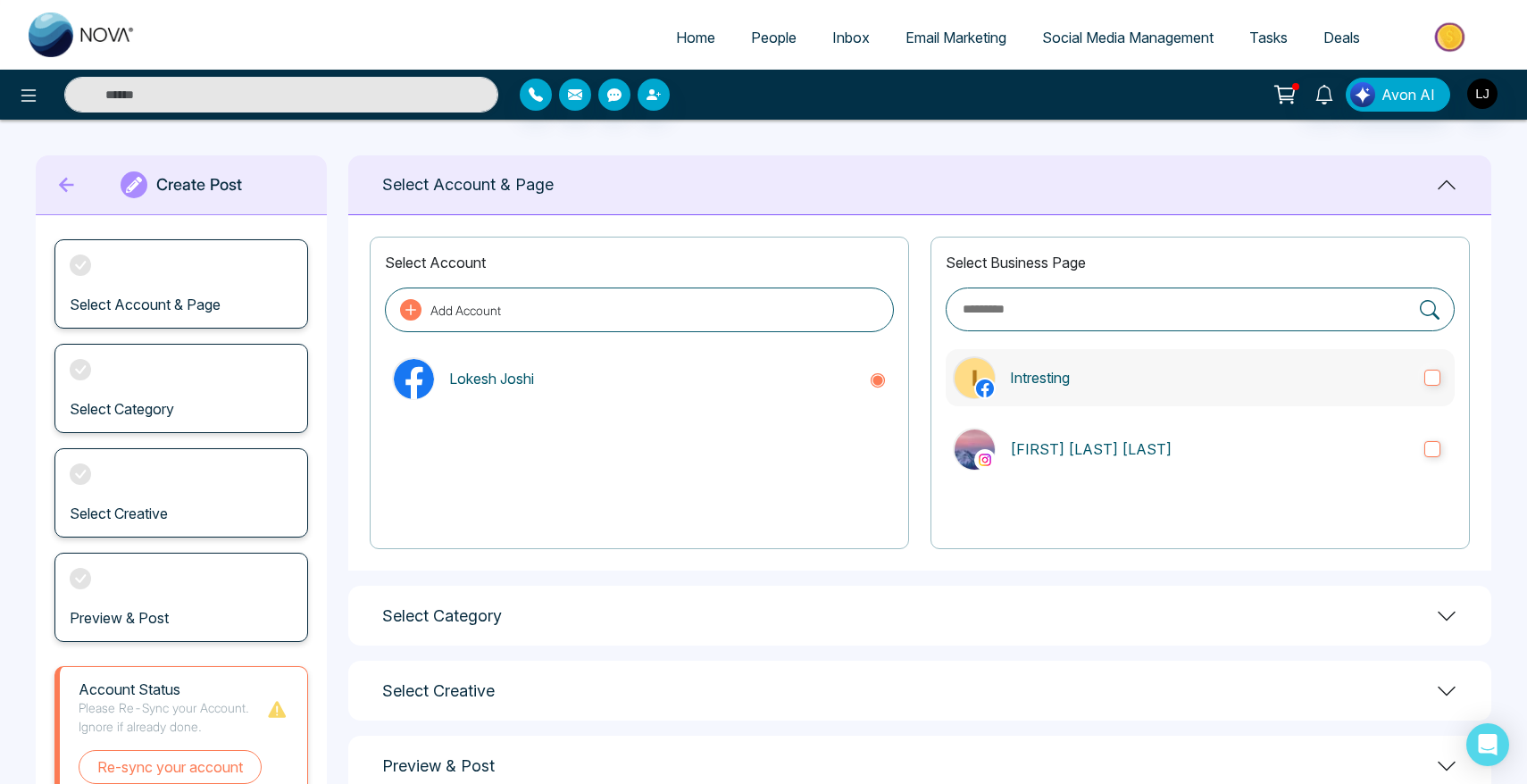 click on "Intresting" at bounding box center (1210, 378) 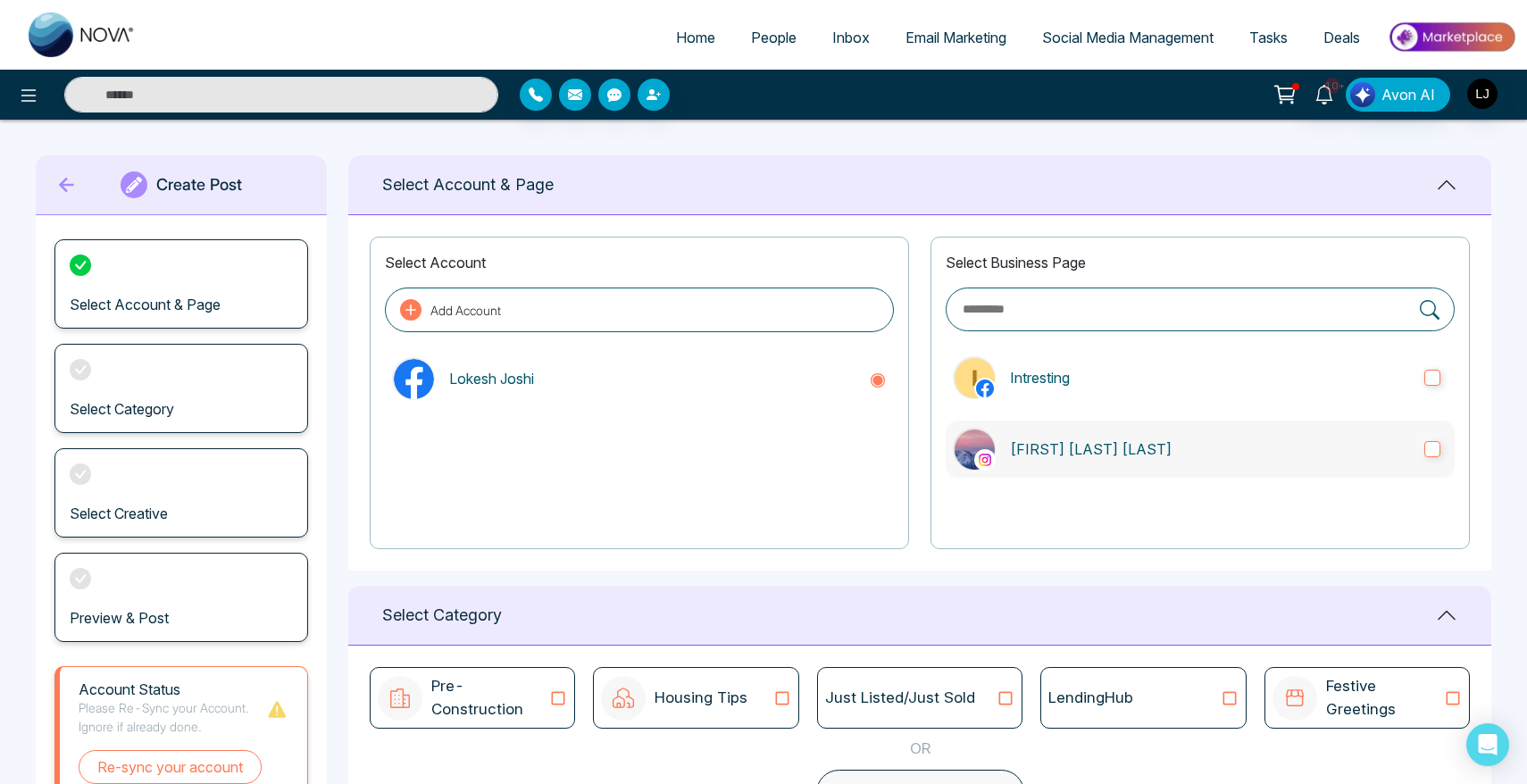 click on "[FIRST] [LAST] [LAST]" at bounding box center (1210, 449) 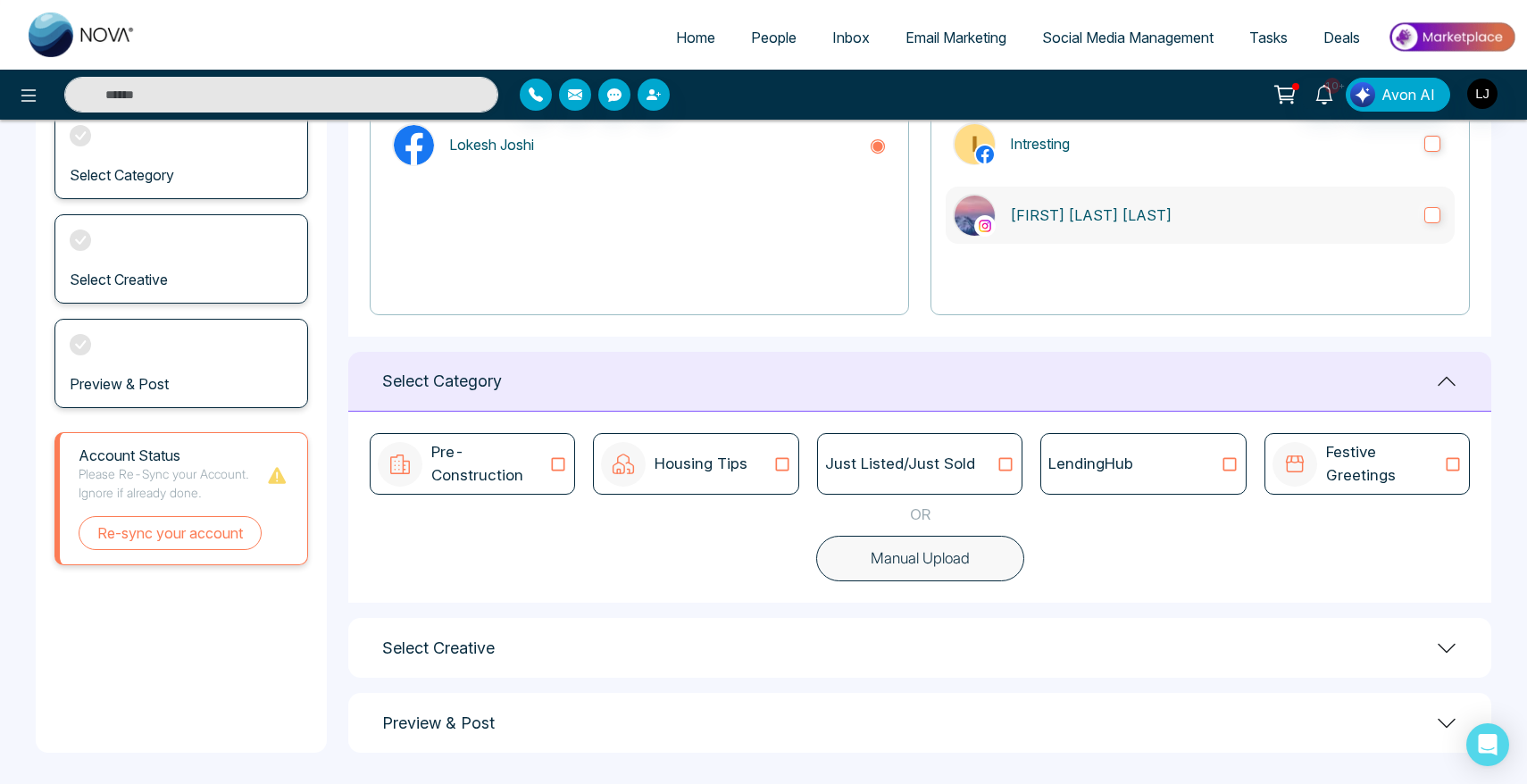 scroll, scrollTop: 237, scrollLeft: 0, axis: vertical 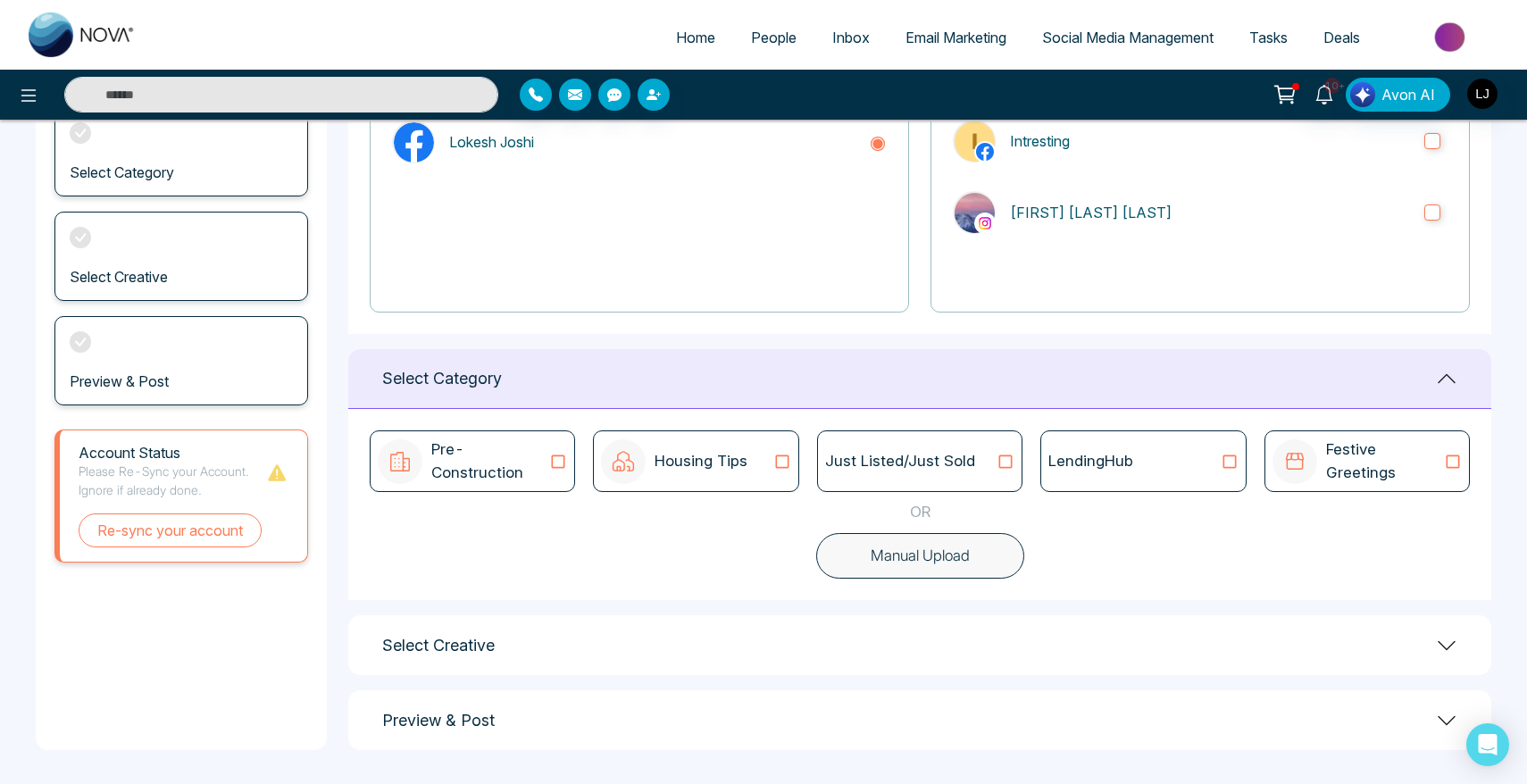 click on "Pre-Construction" at bounding box center (490, 461) 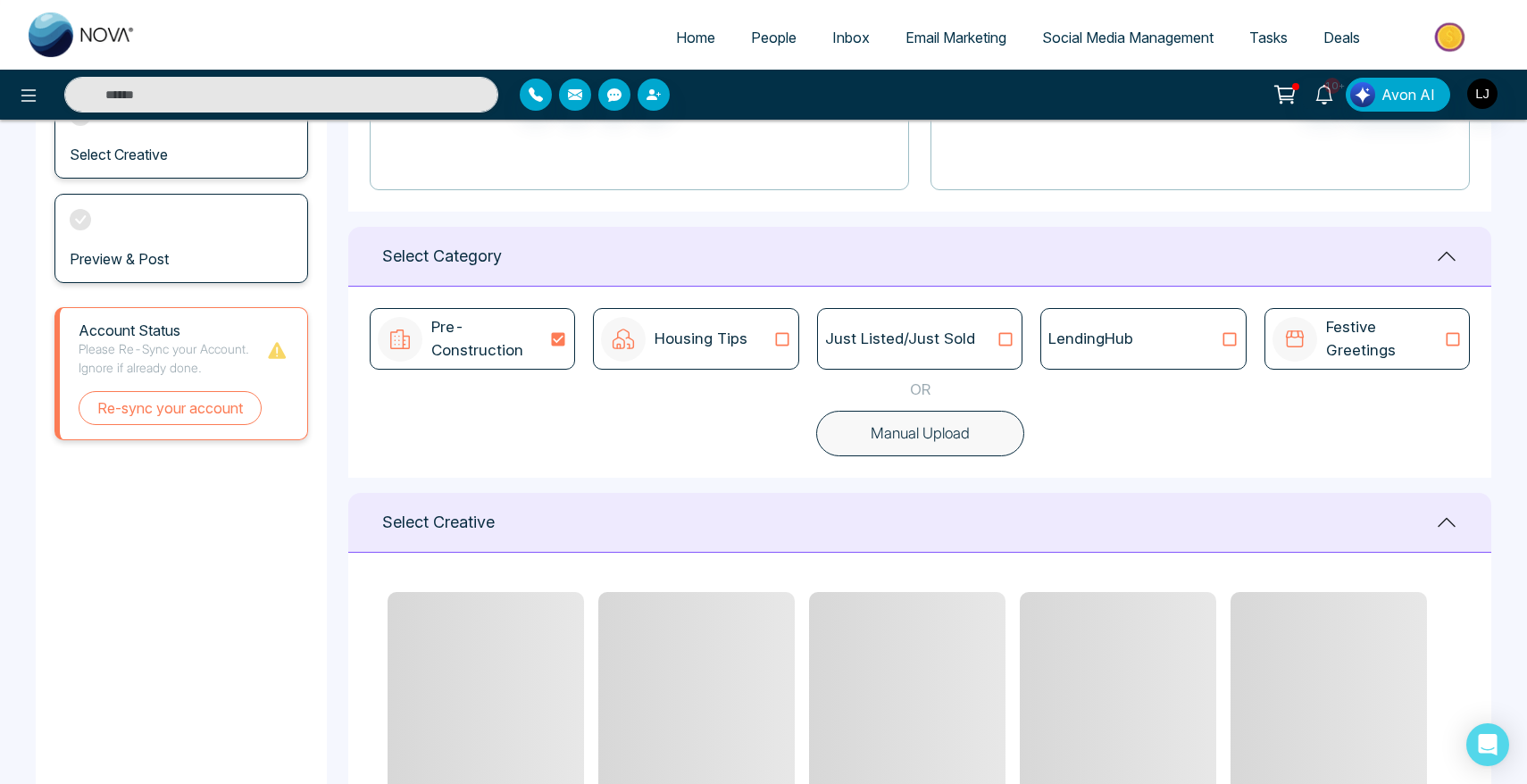 scroll, scrollTop: 481, scrollLeft: 0, axis: vertical 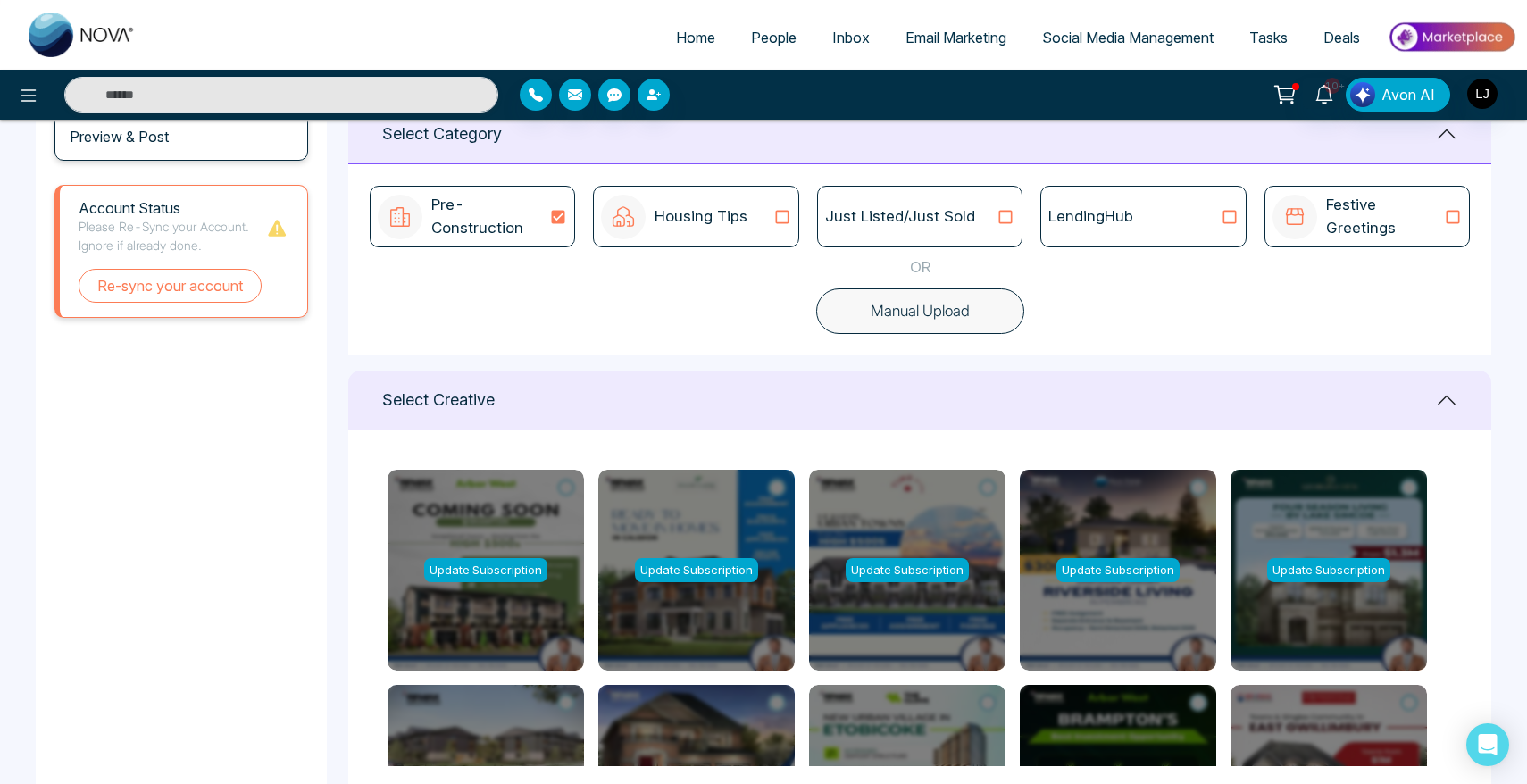 click on "Update Subscription" at bounding box center [697, 570] 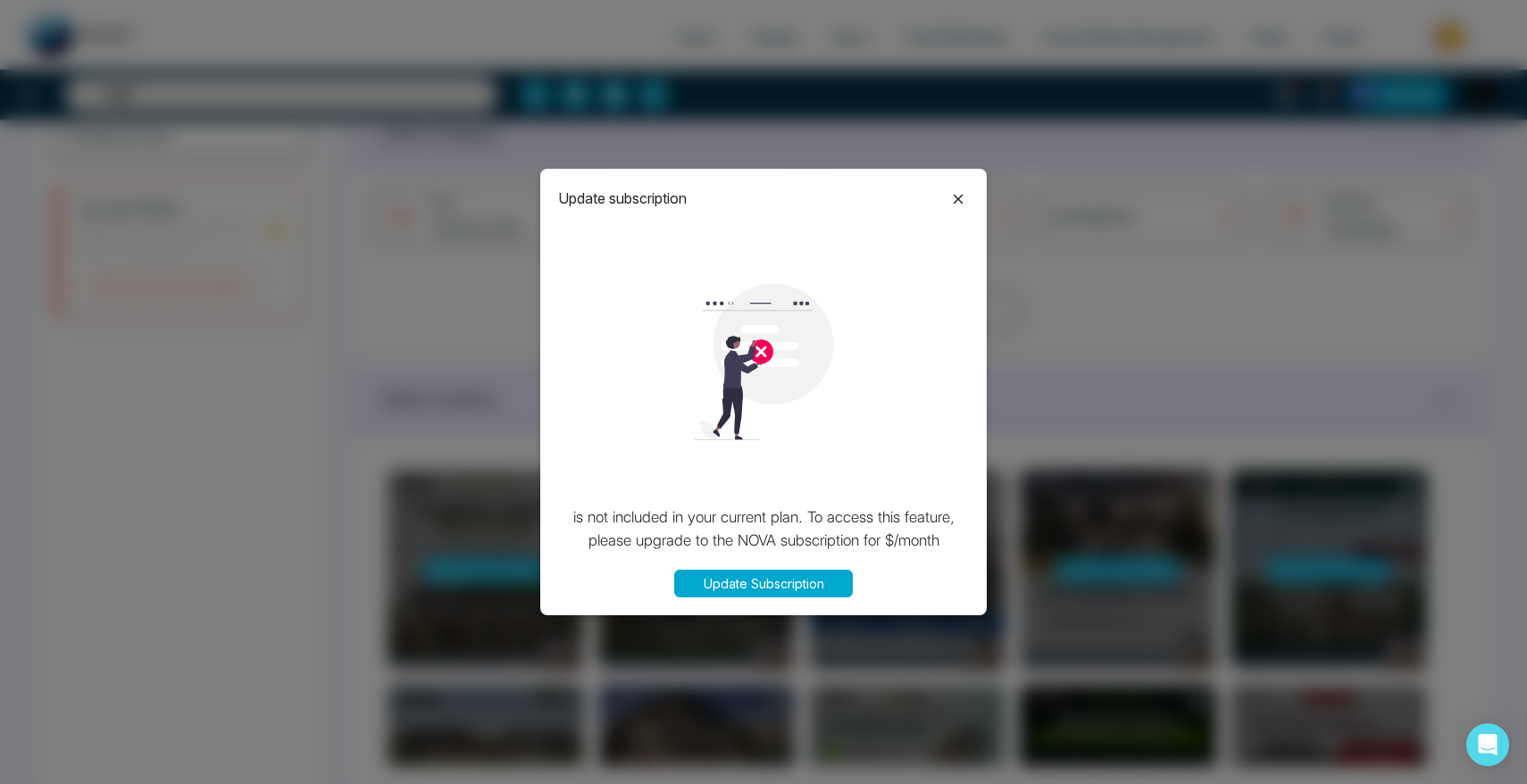 click on "Update subscription" at bounding box center [764, 198] 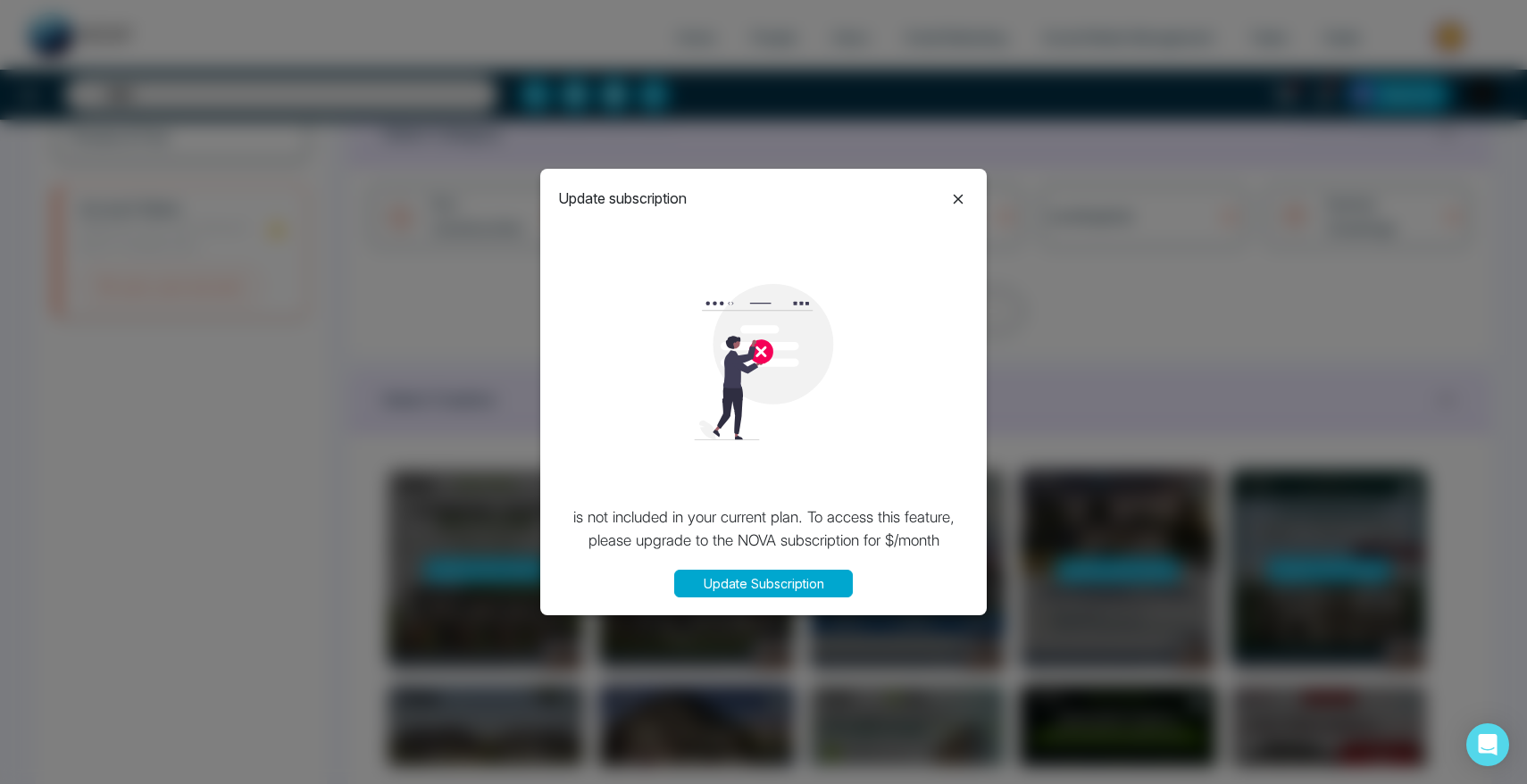 click 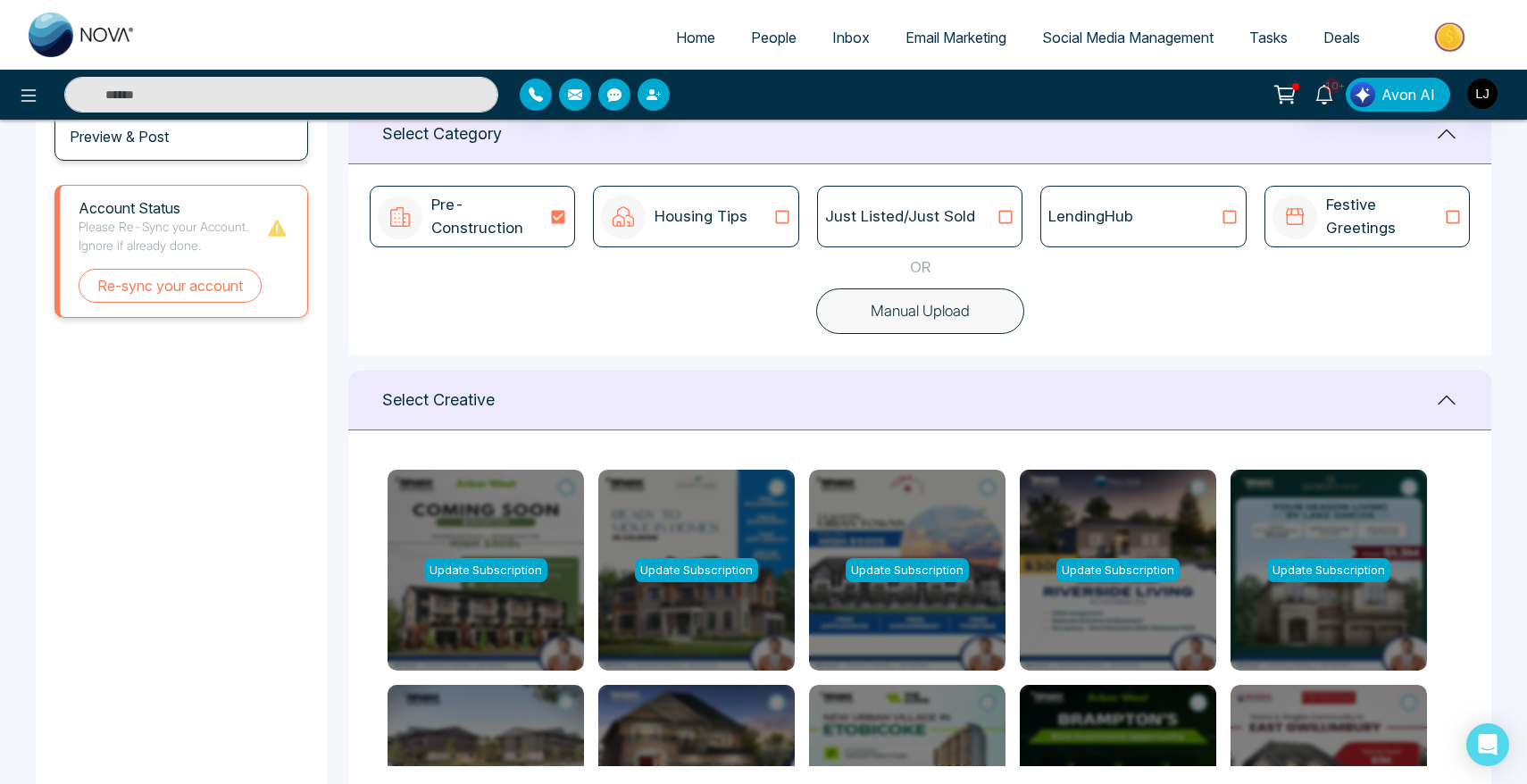 scroll, scrollTop: 594, scrollLeft: 0, axis: vertical 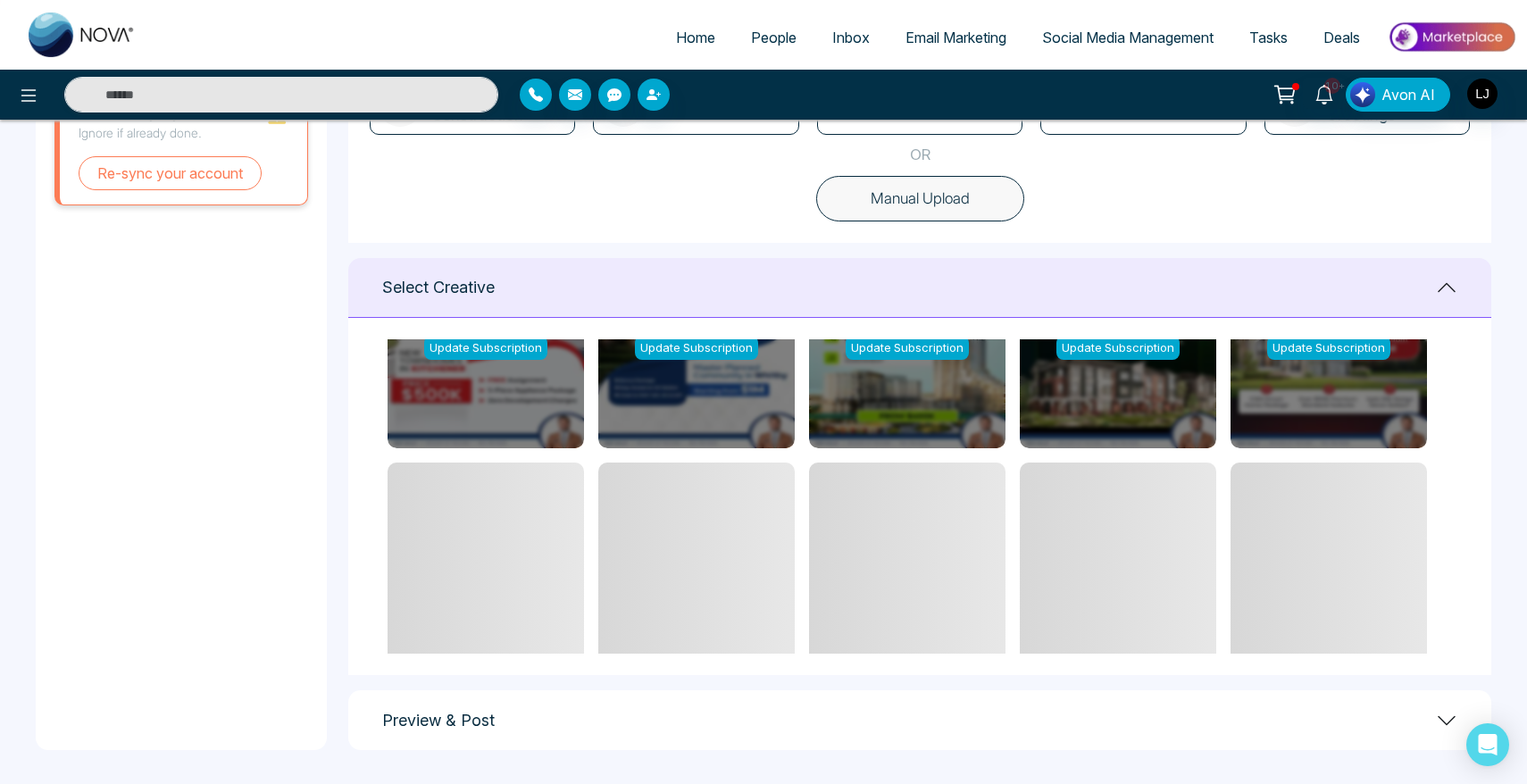 click on "Preview & Post" at bounding box center [920, 720] 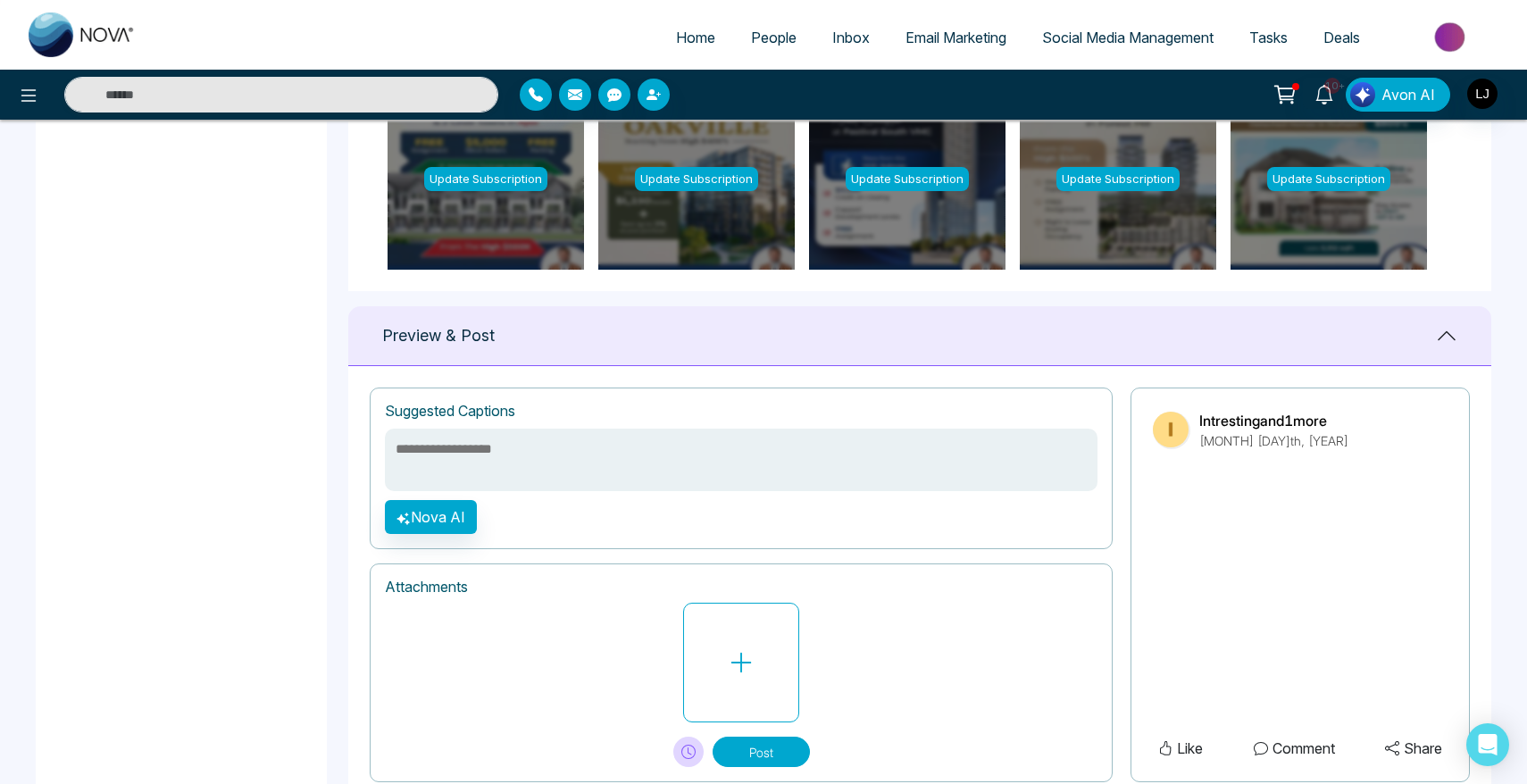 scroll, scrollTop: 1031, scrollLeft: 0, axis: vertical 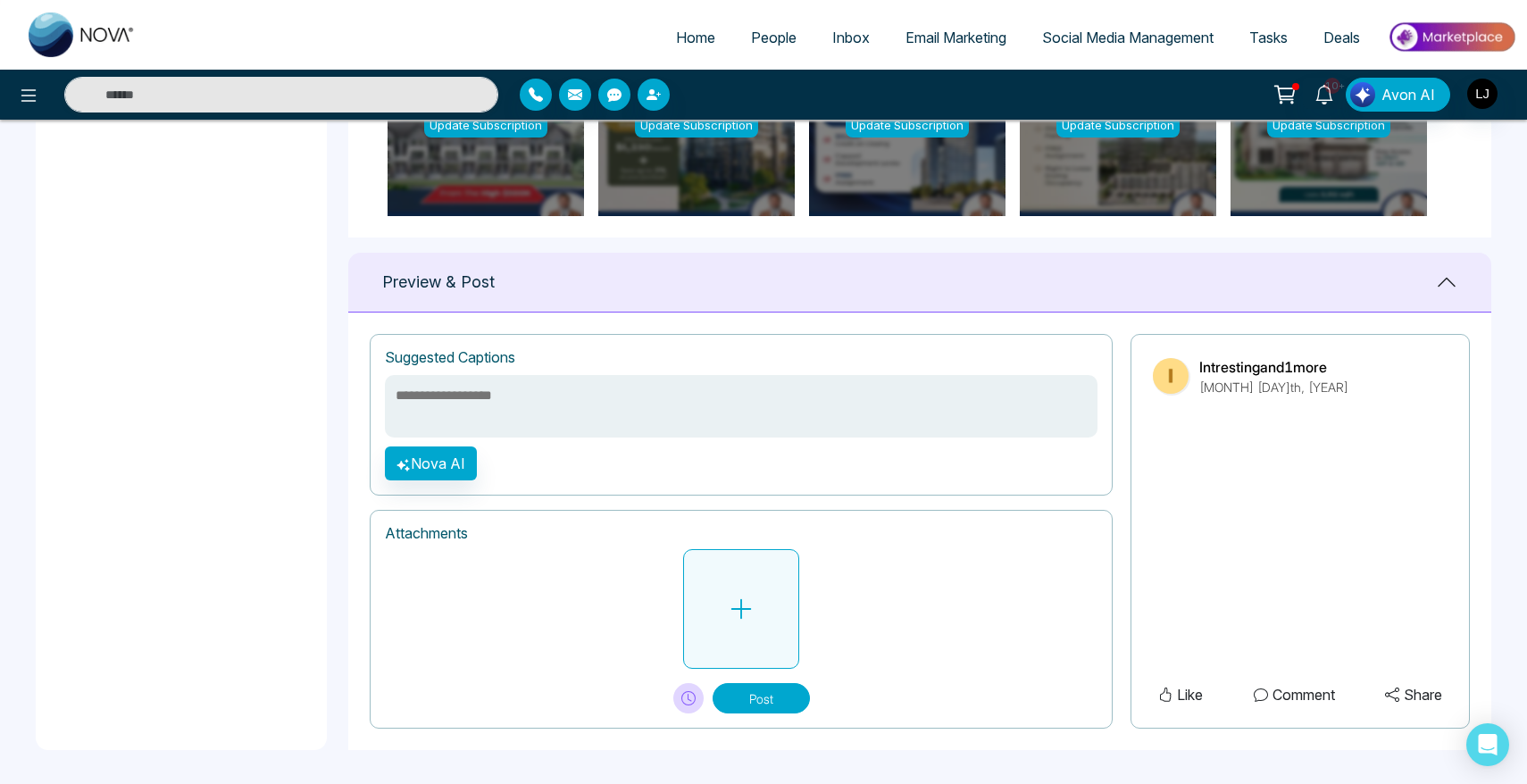 click at bounding box center [741, 609] 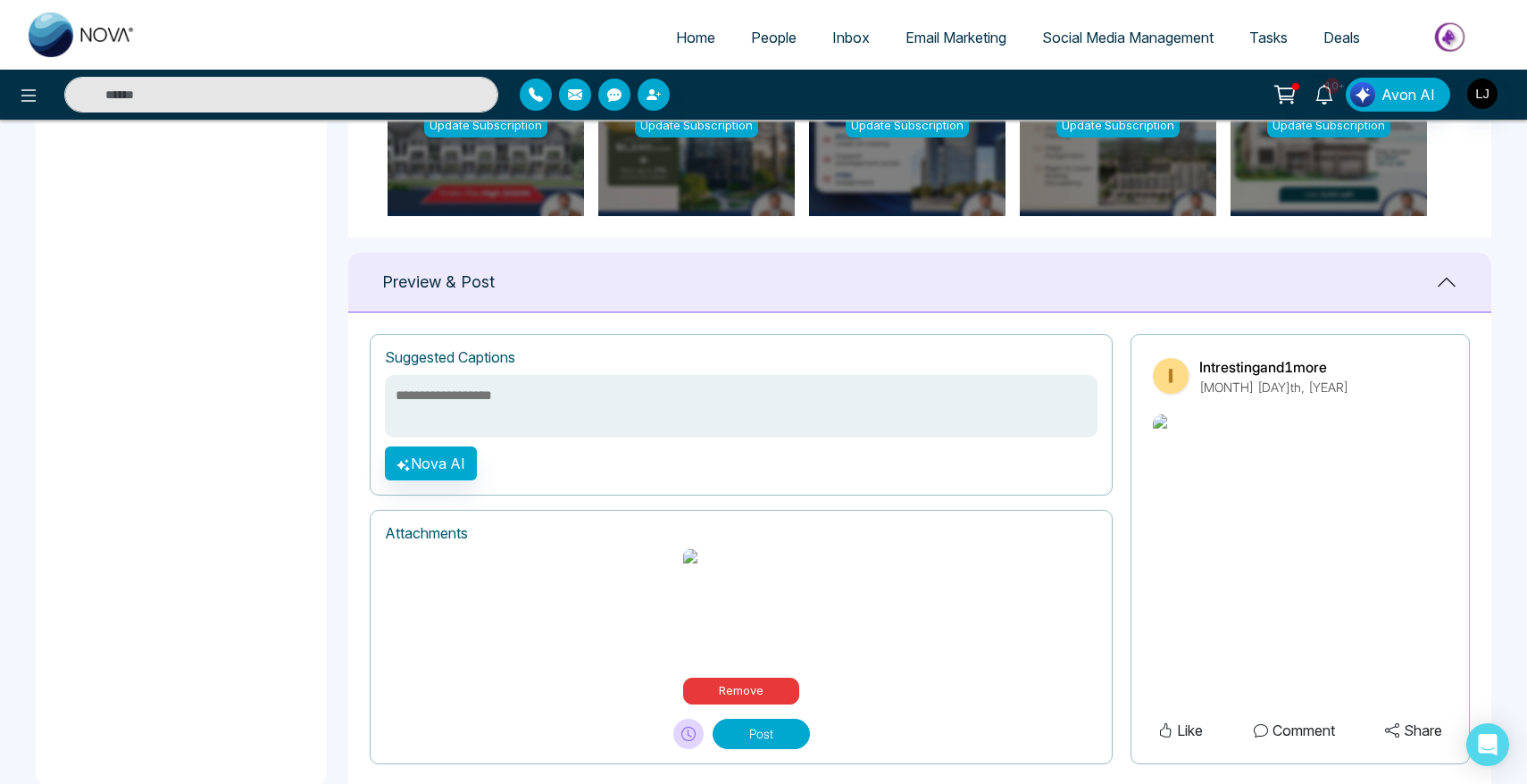 click at bounding box center [741, 406] 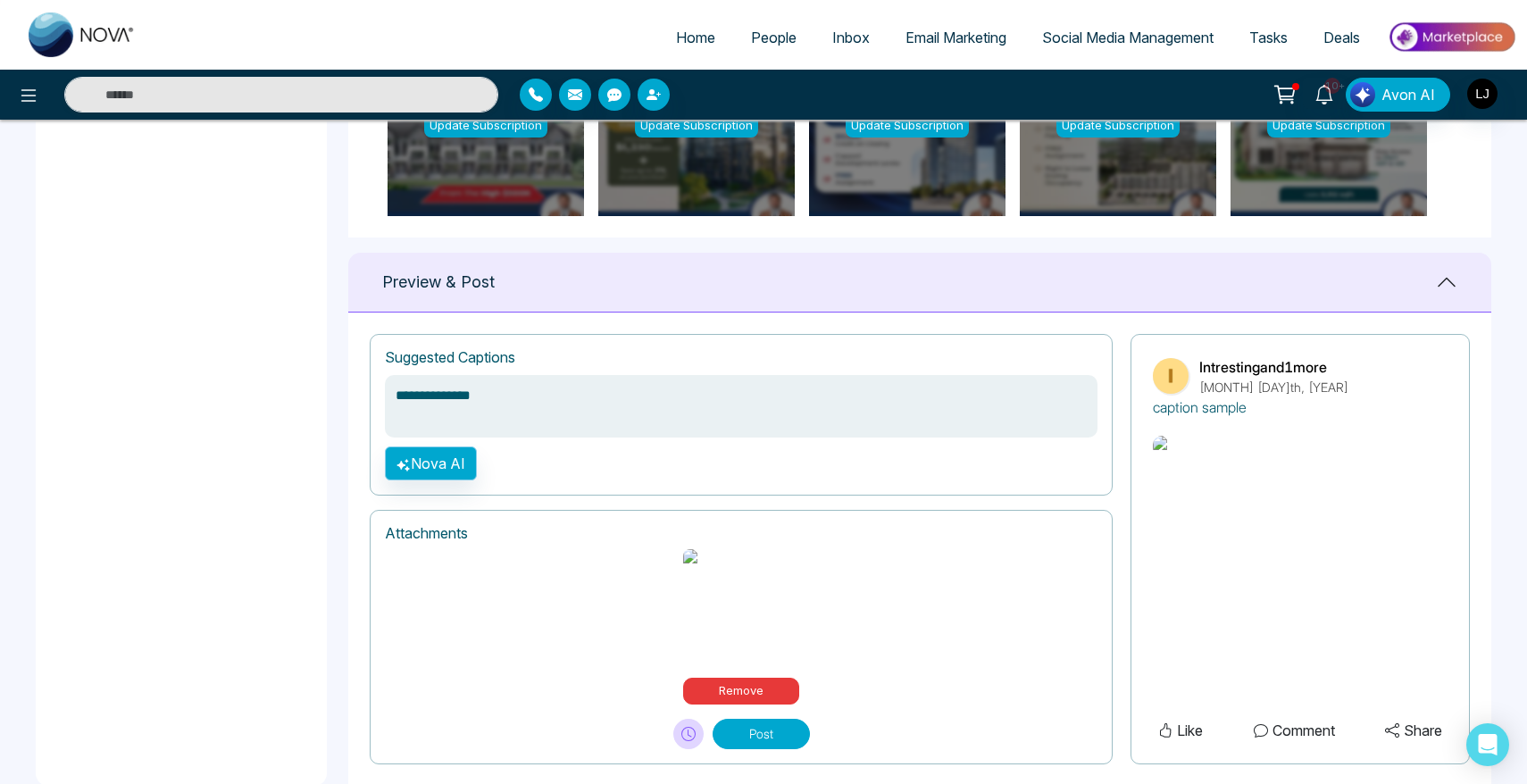type on "**********" 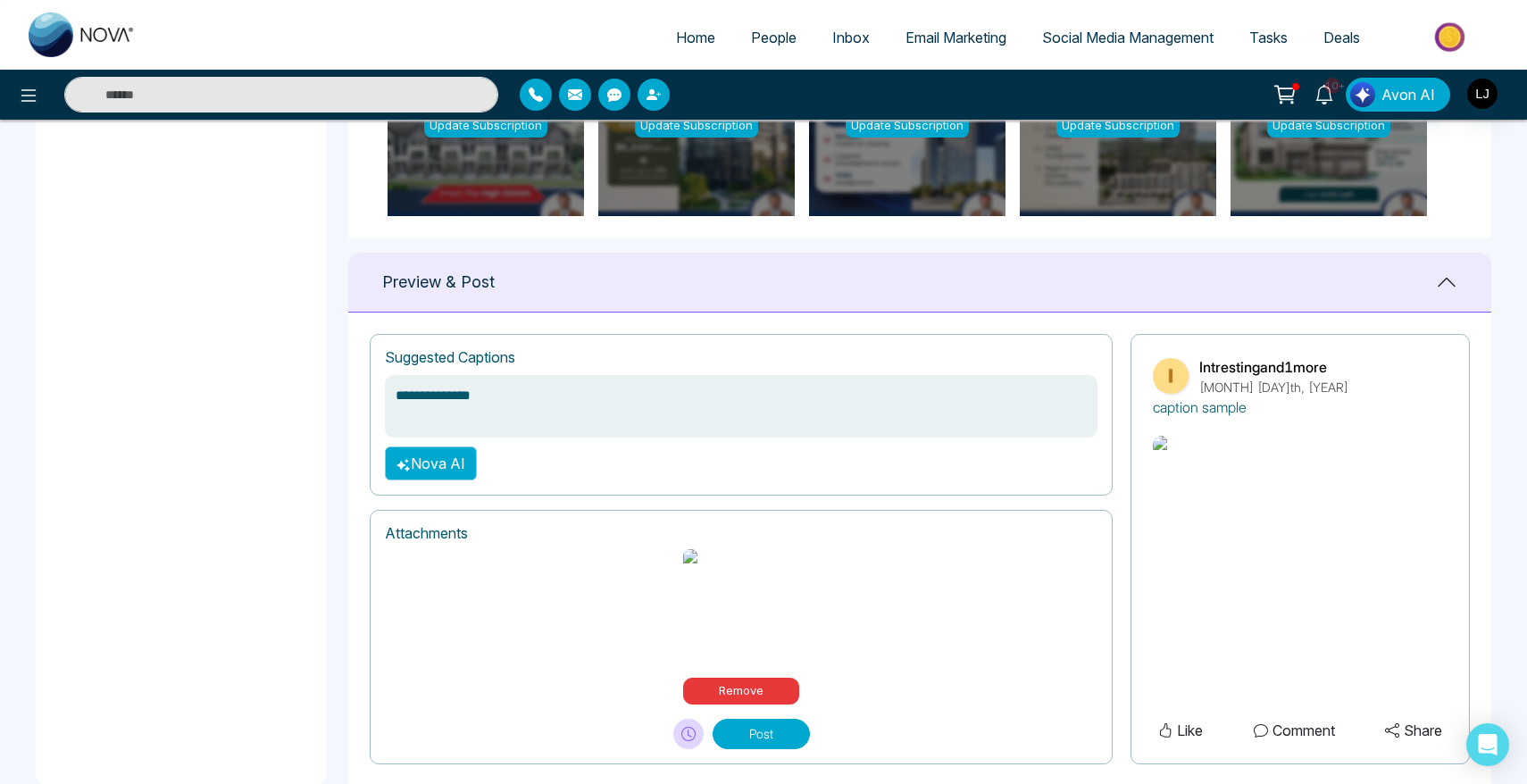 click on "Nova AI" at bounding box center [430, 463] 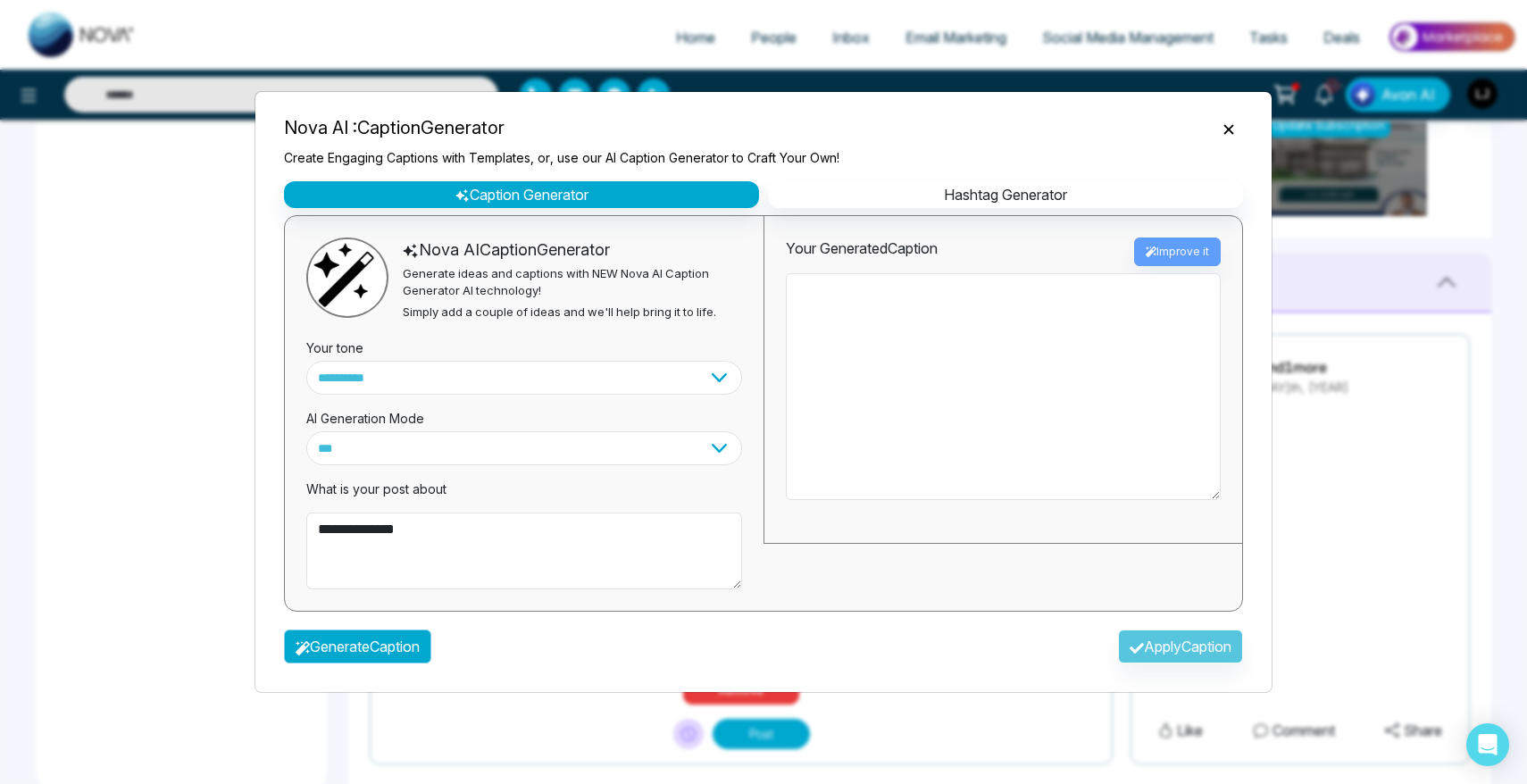 click on "Generate  Caption" at bounding box center (357, 646) 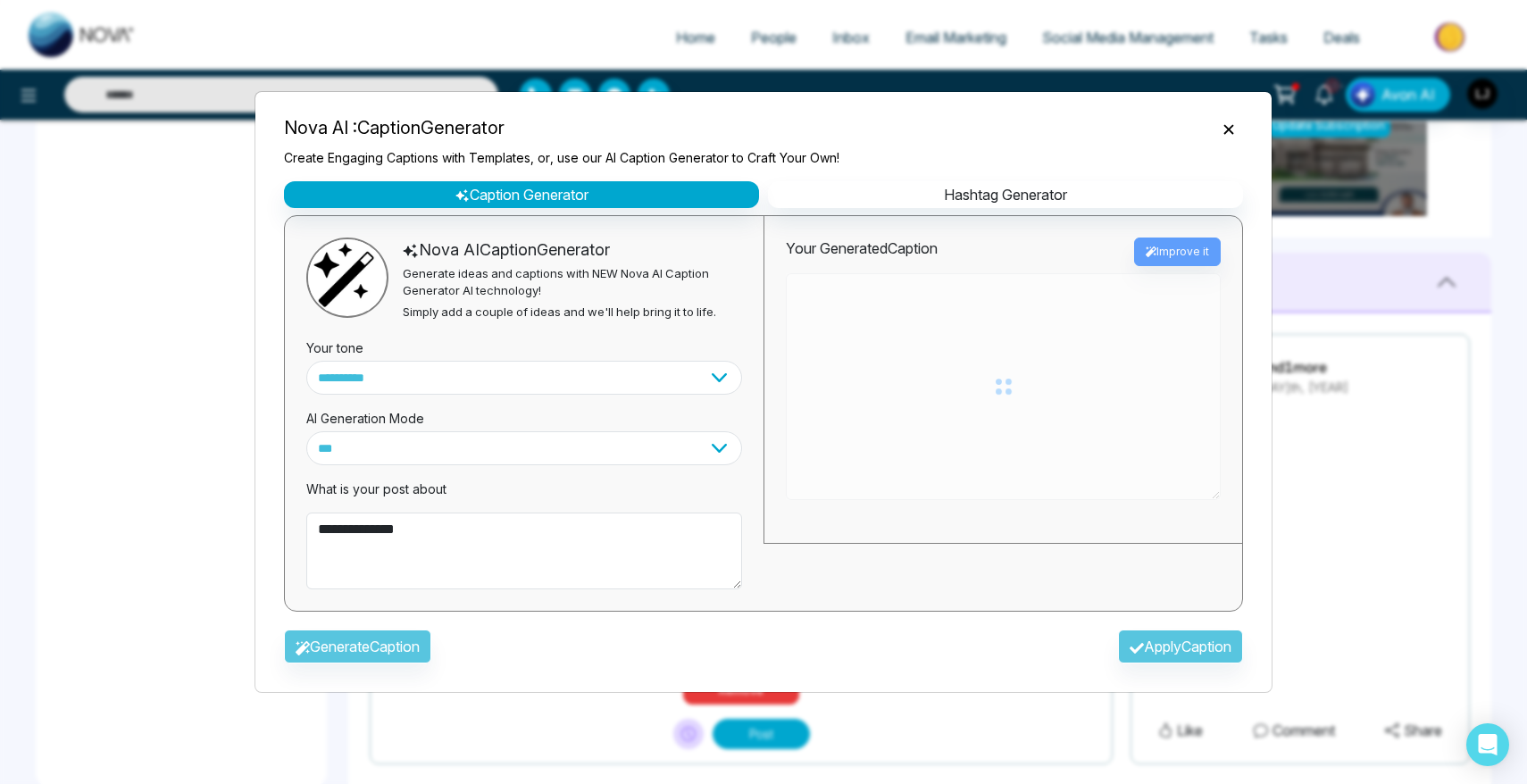 type on "**********" 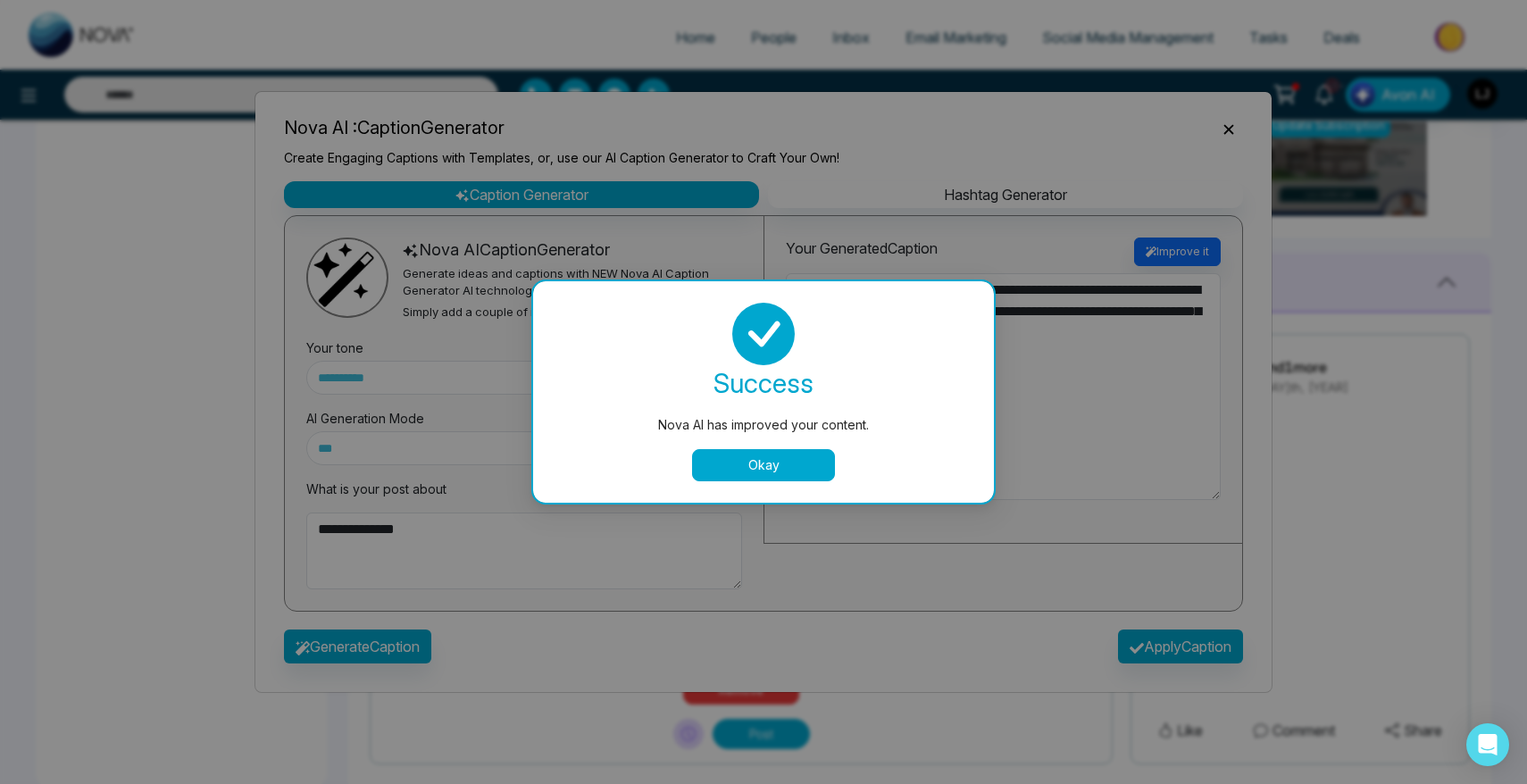click on "Okay" at bounding box center (764, 465) 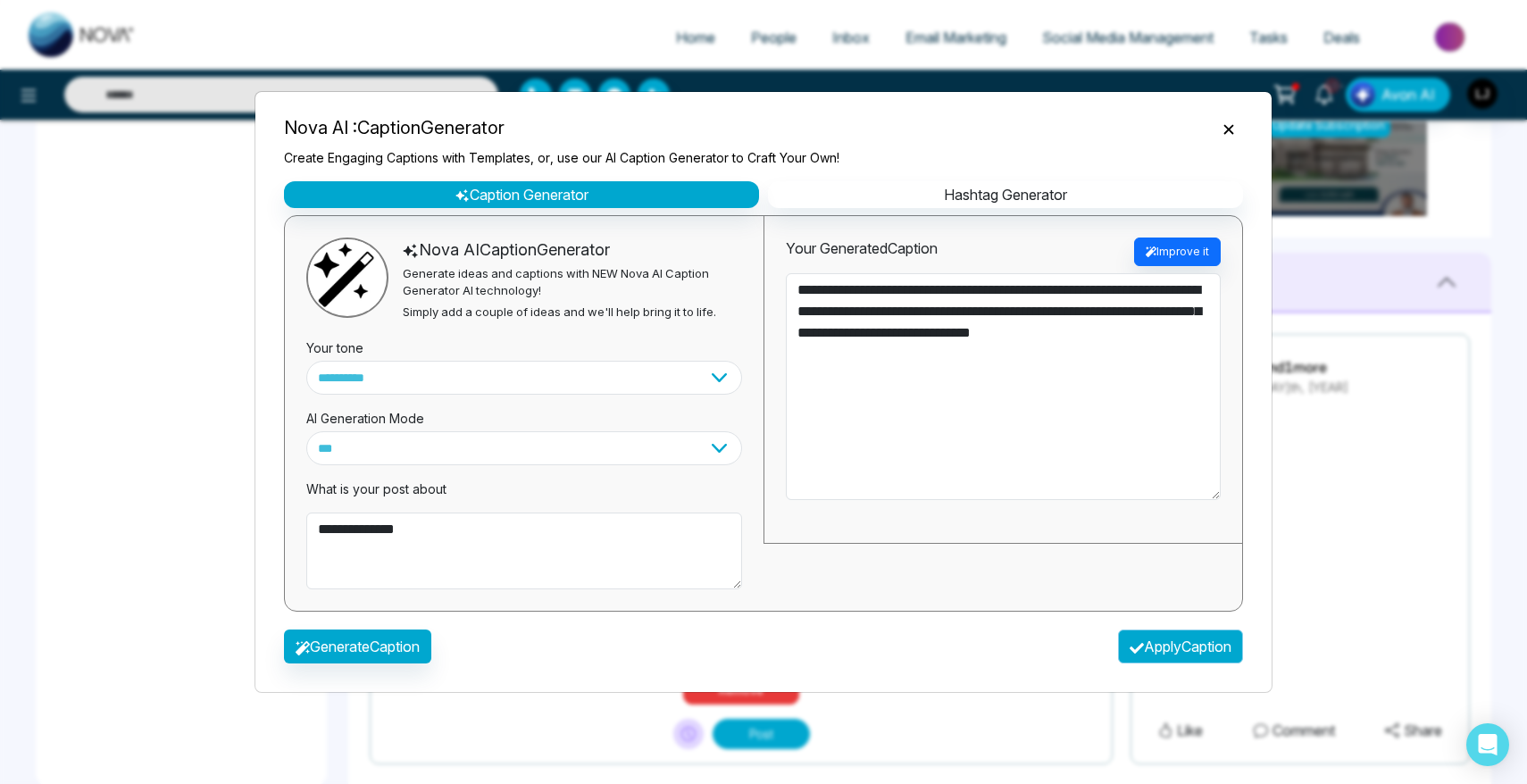 click on "Apply  Caption" at bounding box center [1181, 646] 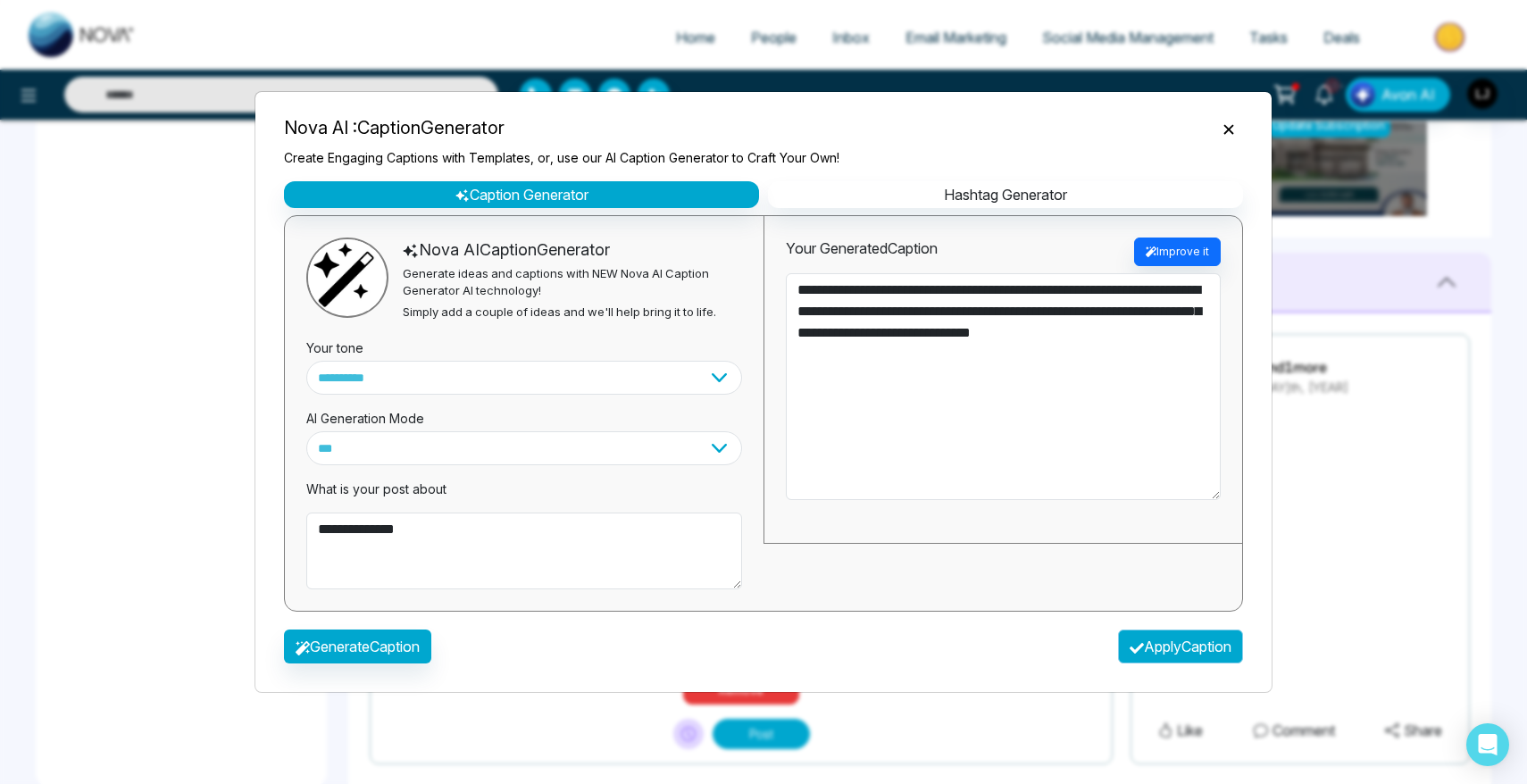 type on "**********" 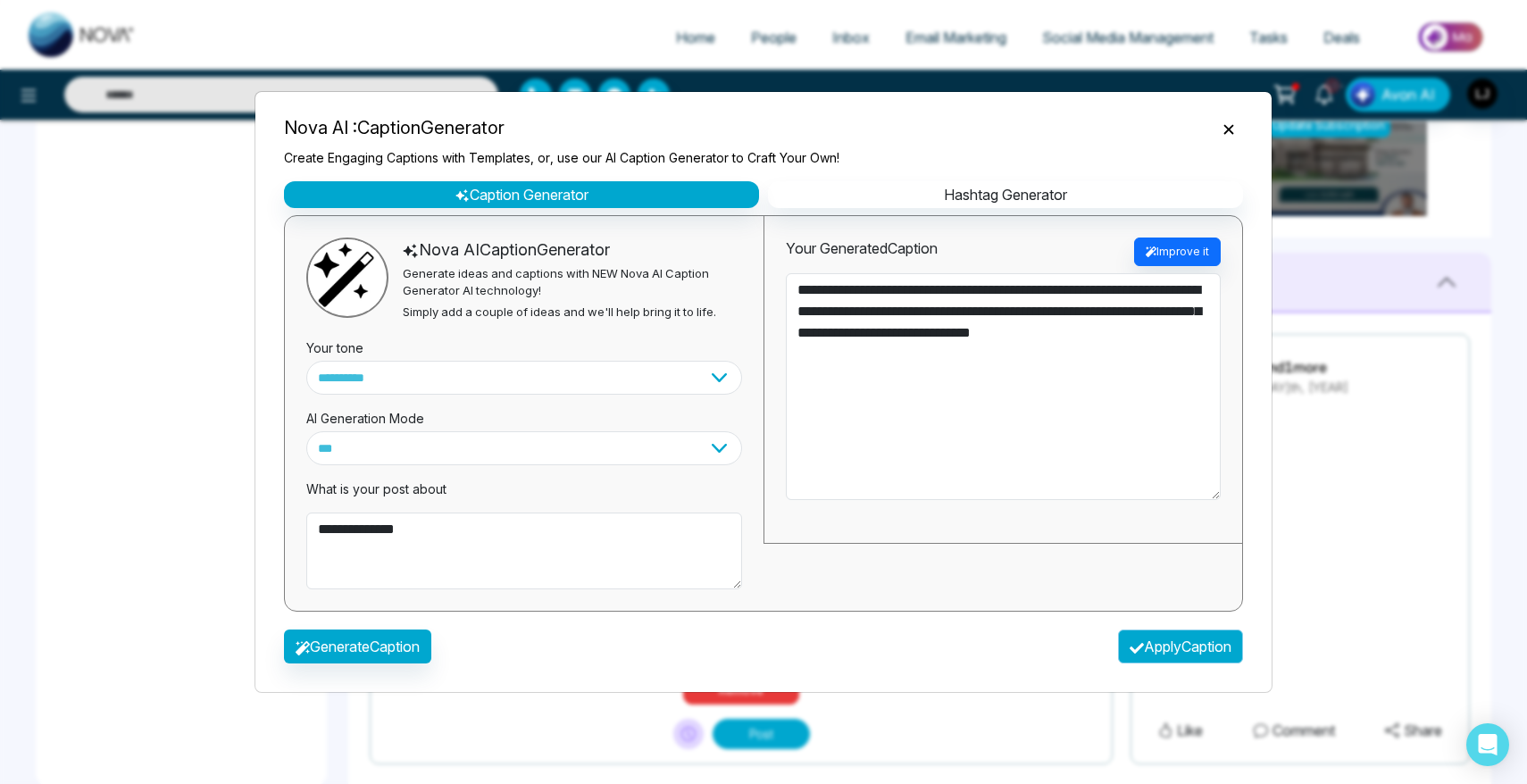 type on "**********" 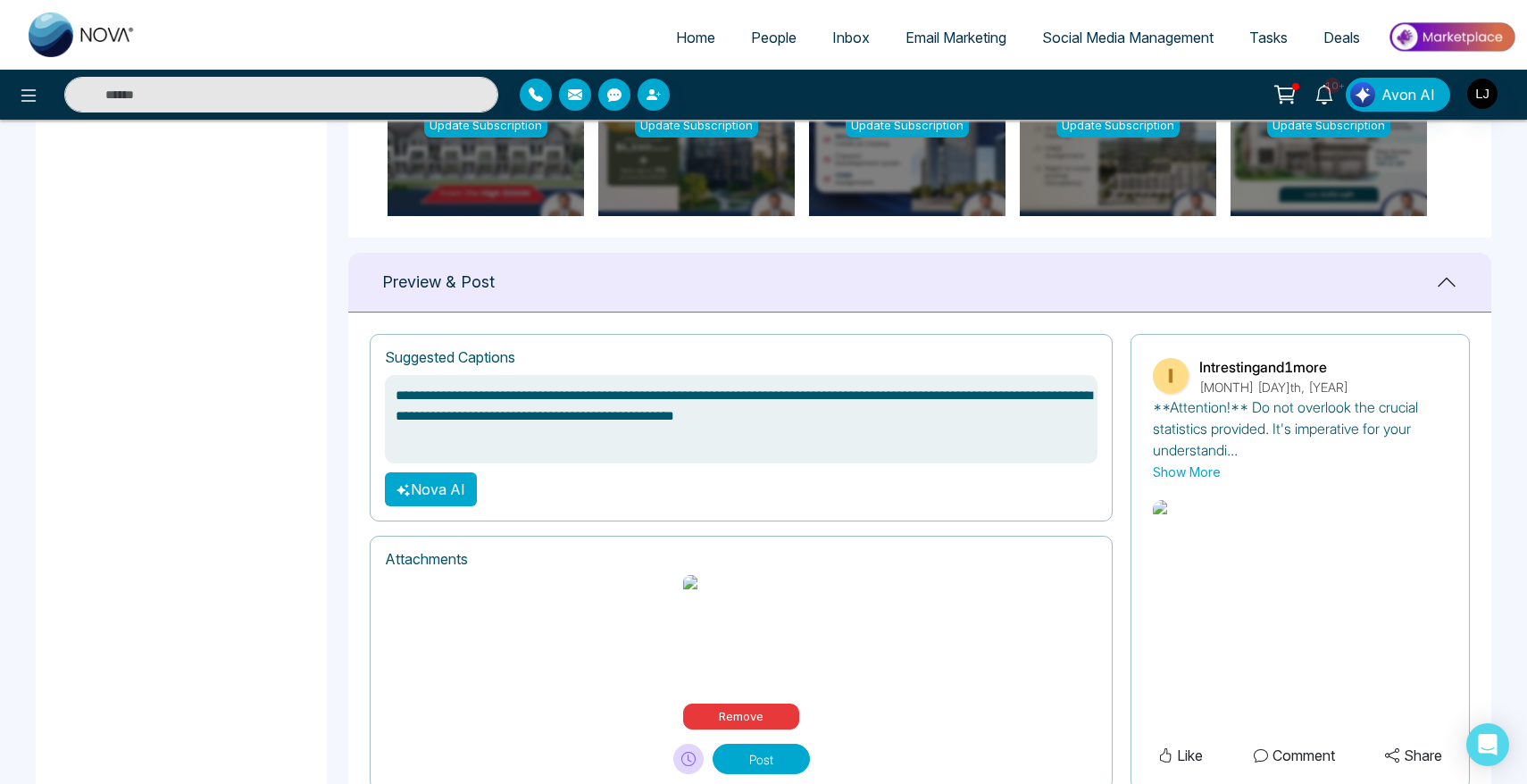 scroll, scrollTop: 1137, scrollLeft: 0, axis: vertical 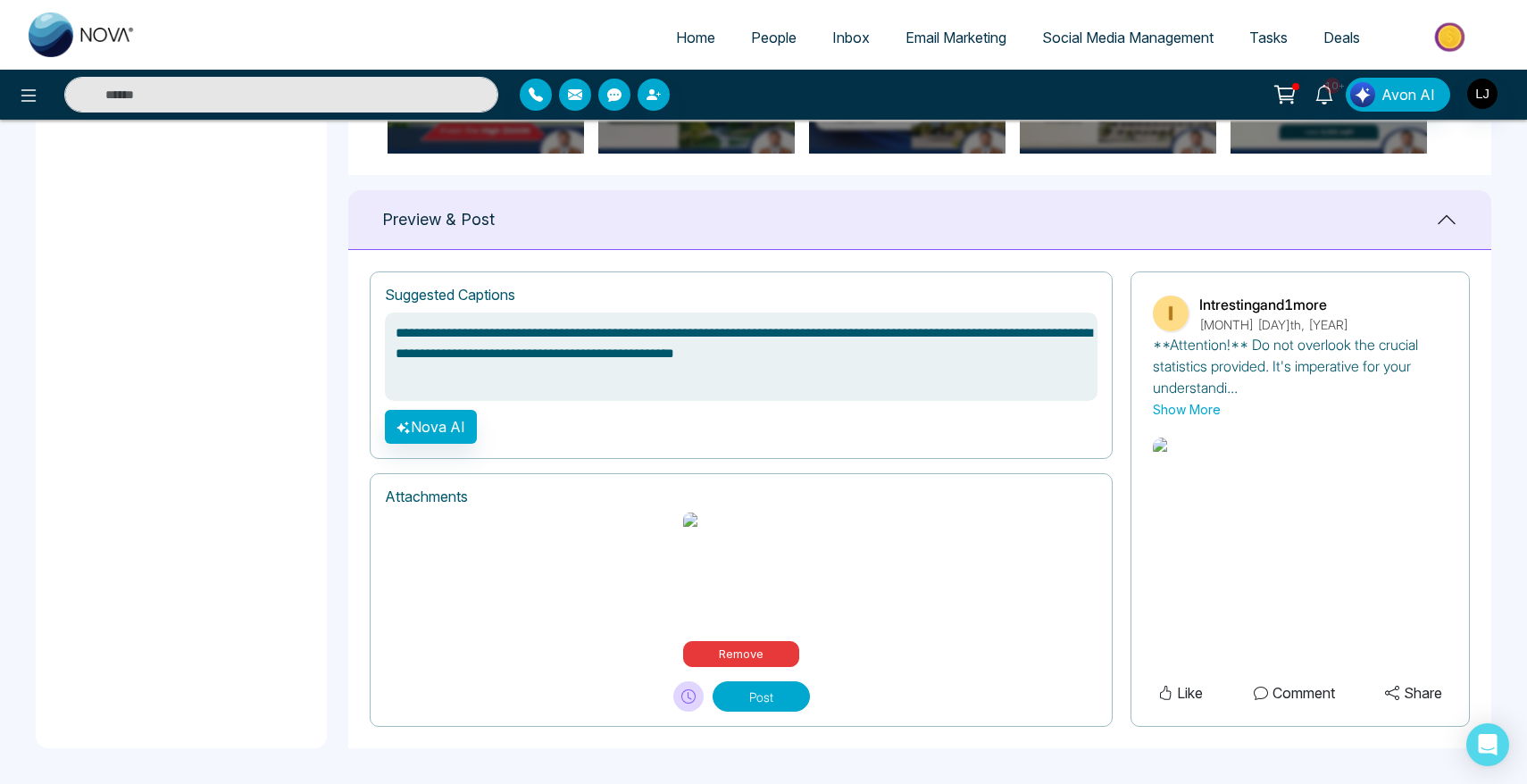 click at bounding box center [688, 696] 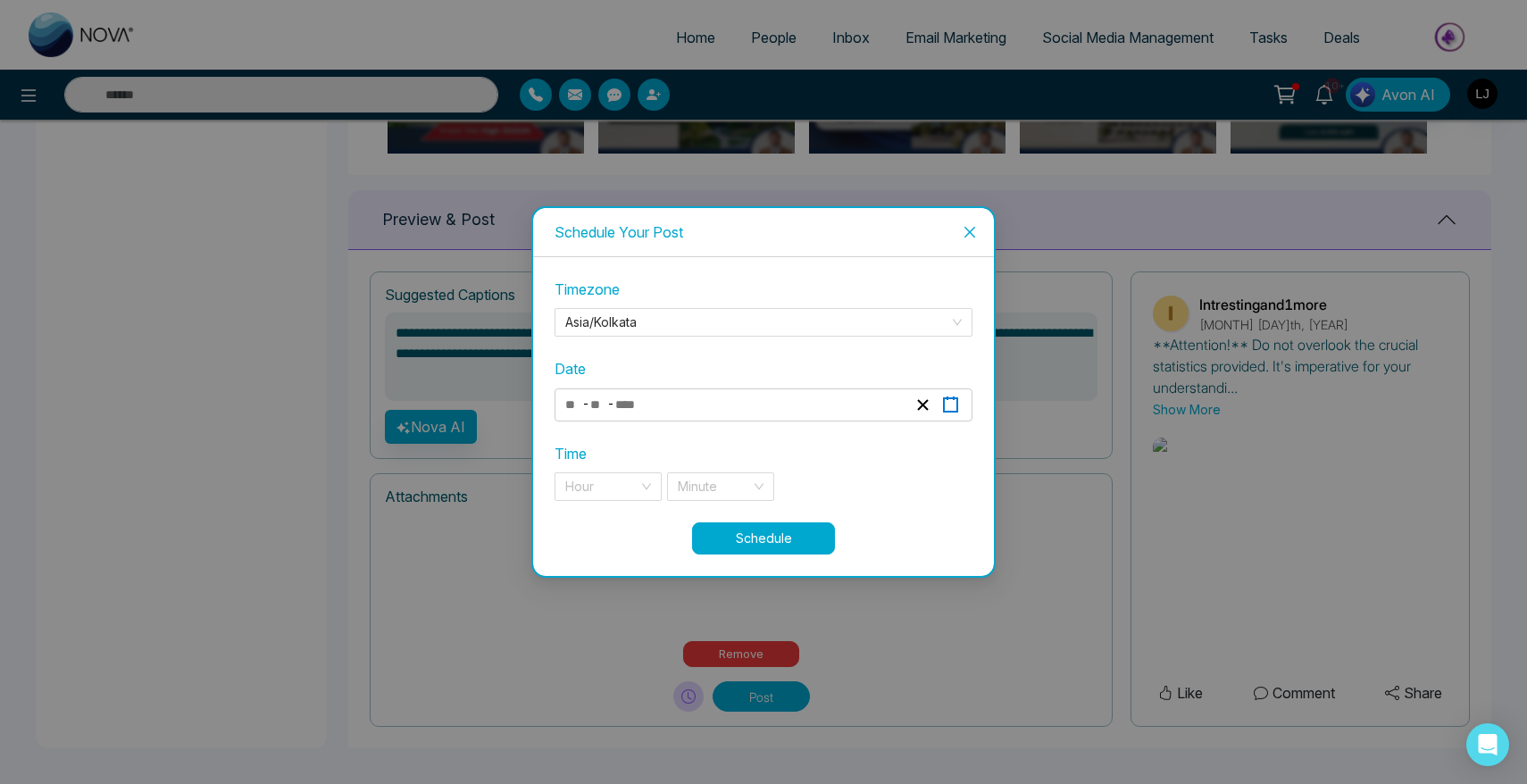 click 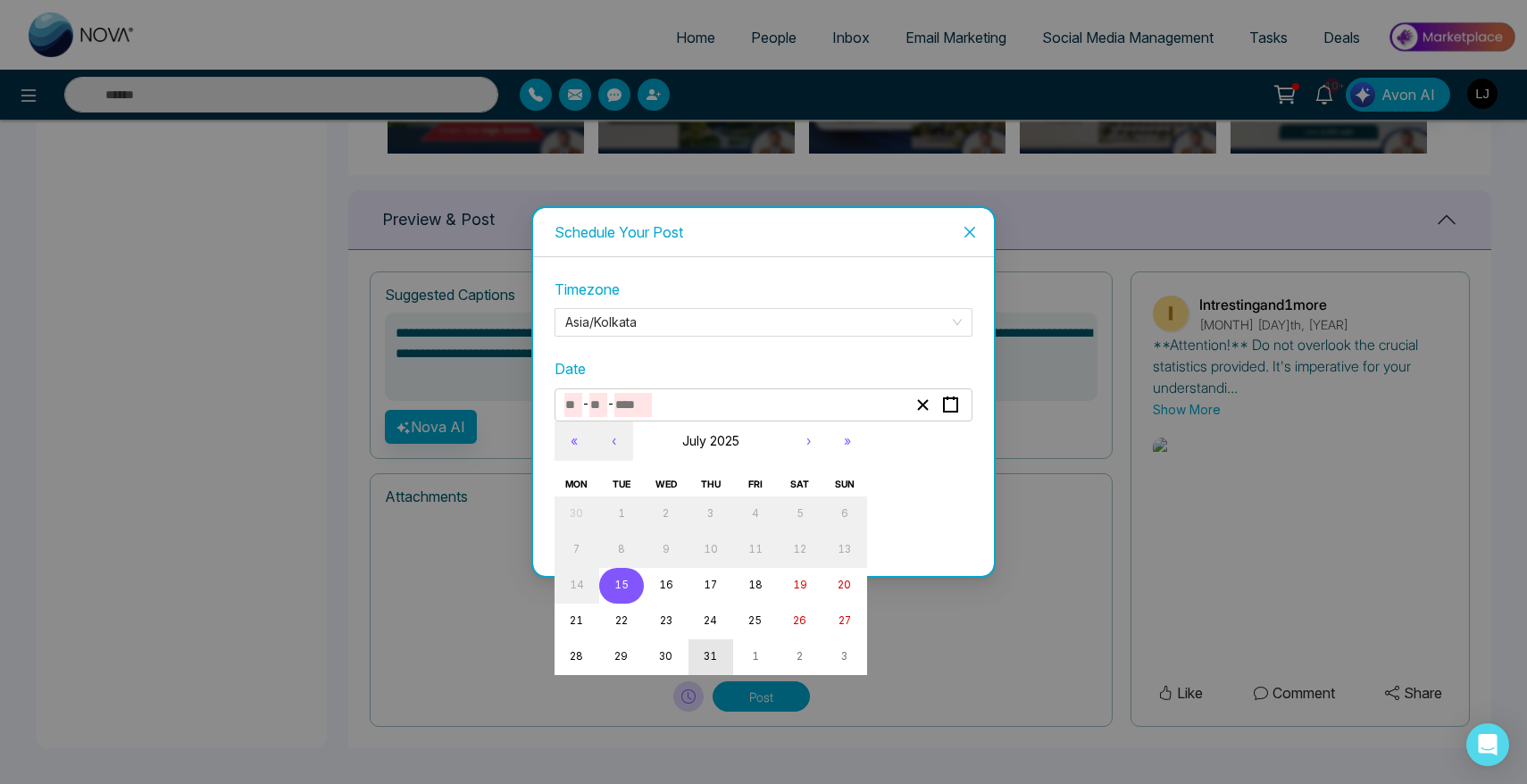 click on "31" at bounding box center (711, 657) 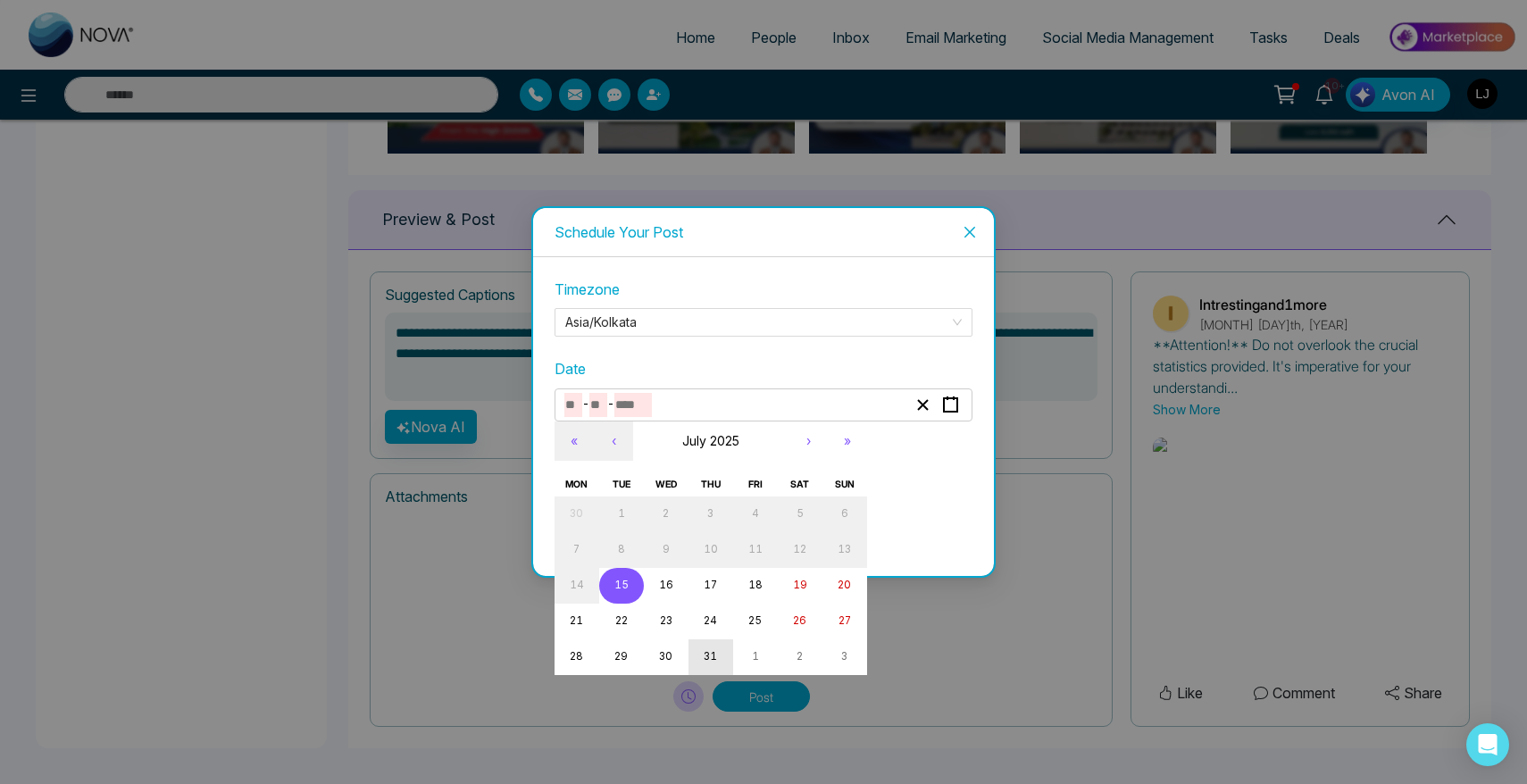 type on "*" 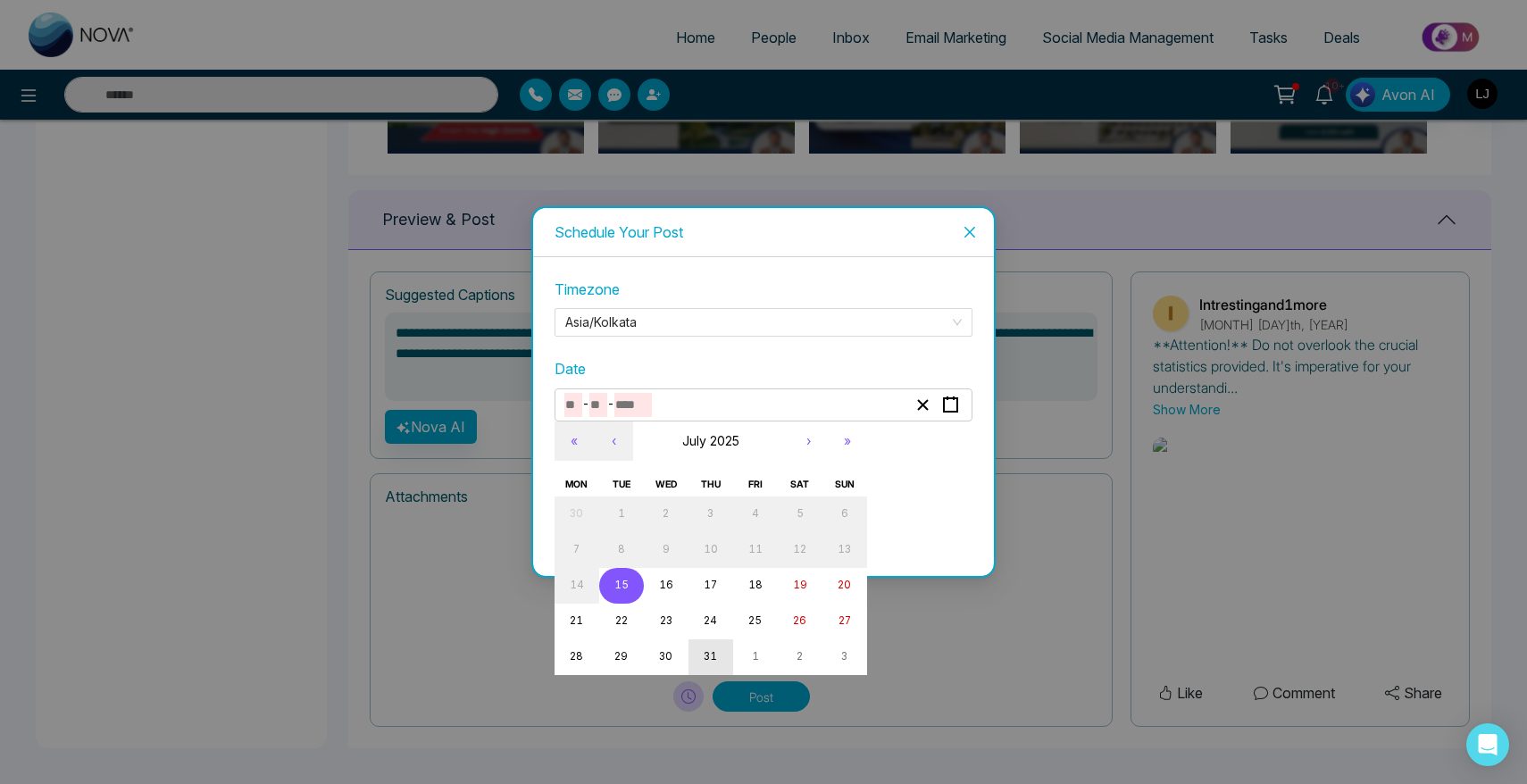 type on "**" 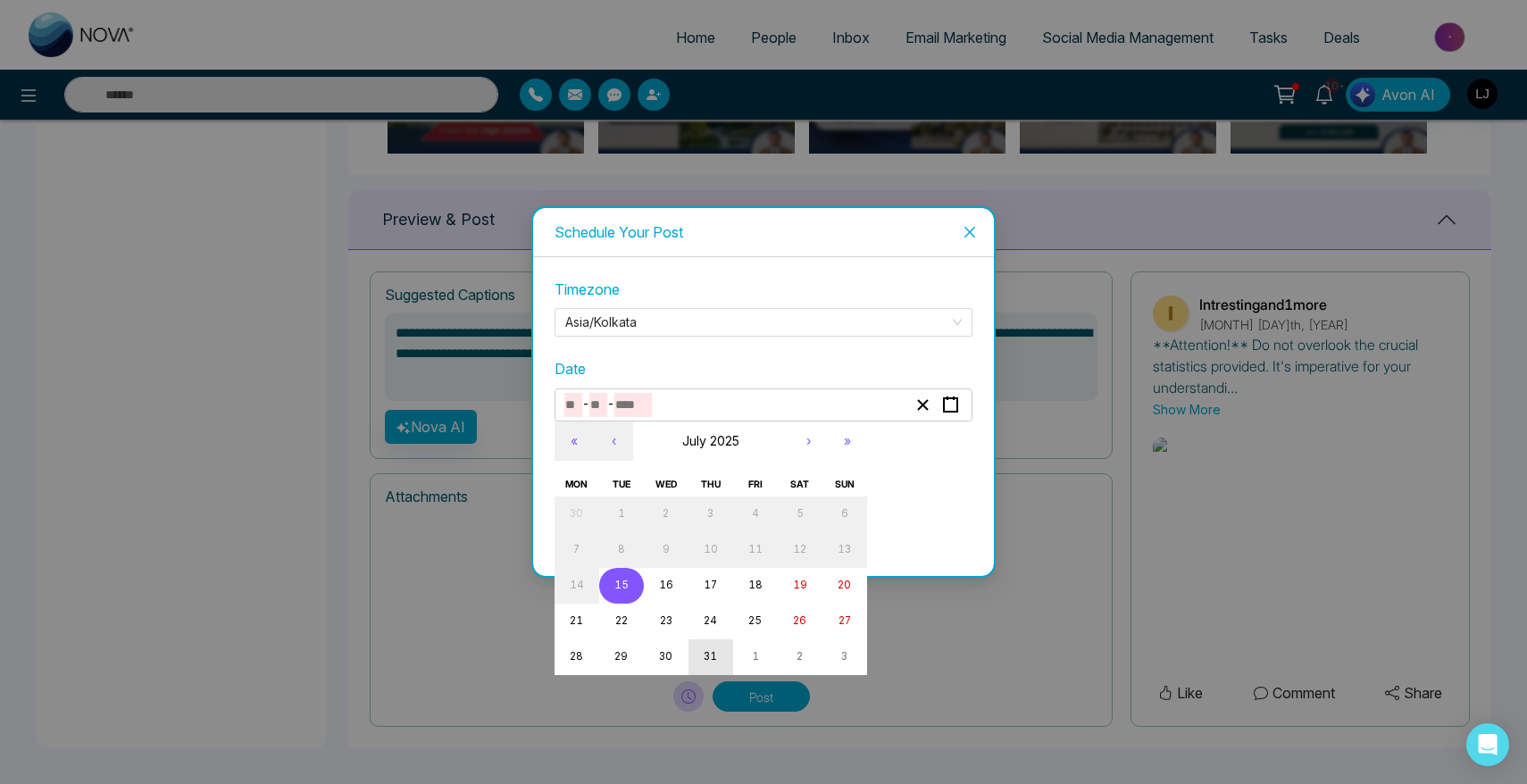 type on "****" 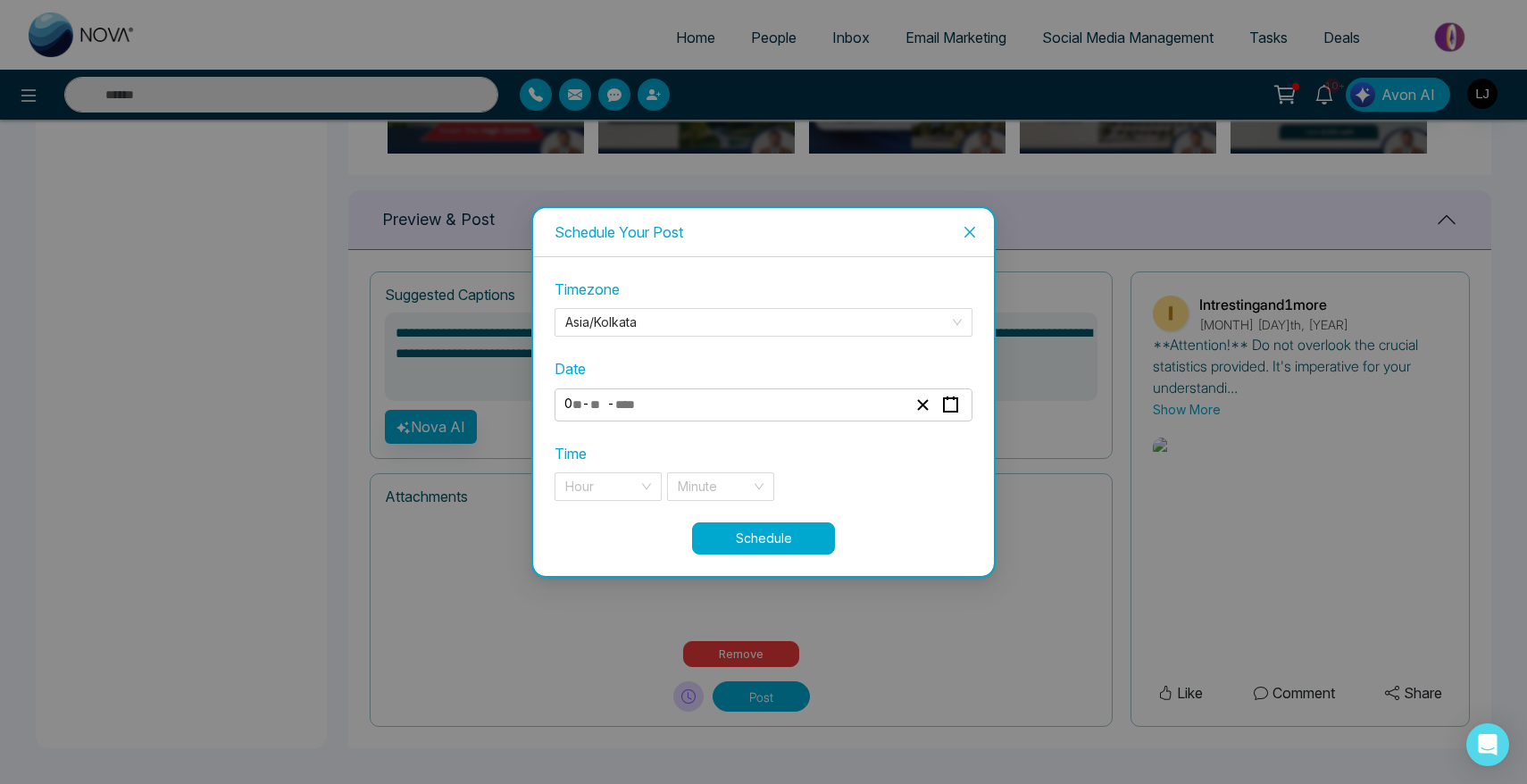 click on "Time Hour Minute" at bounding box center (764, 471) 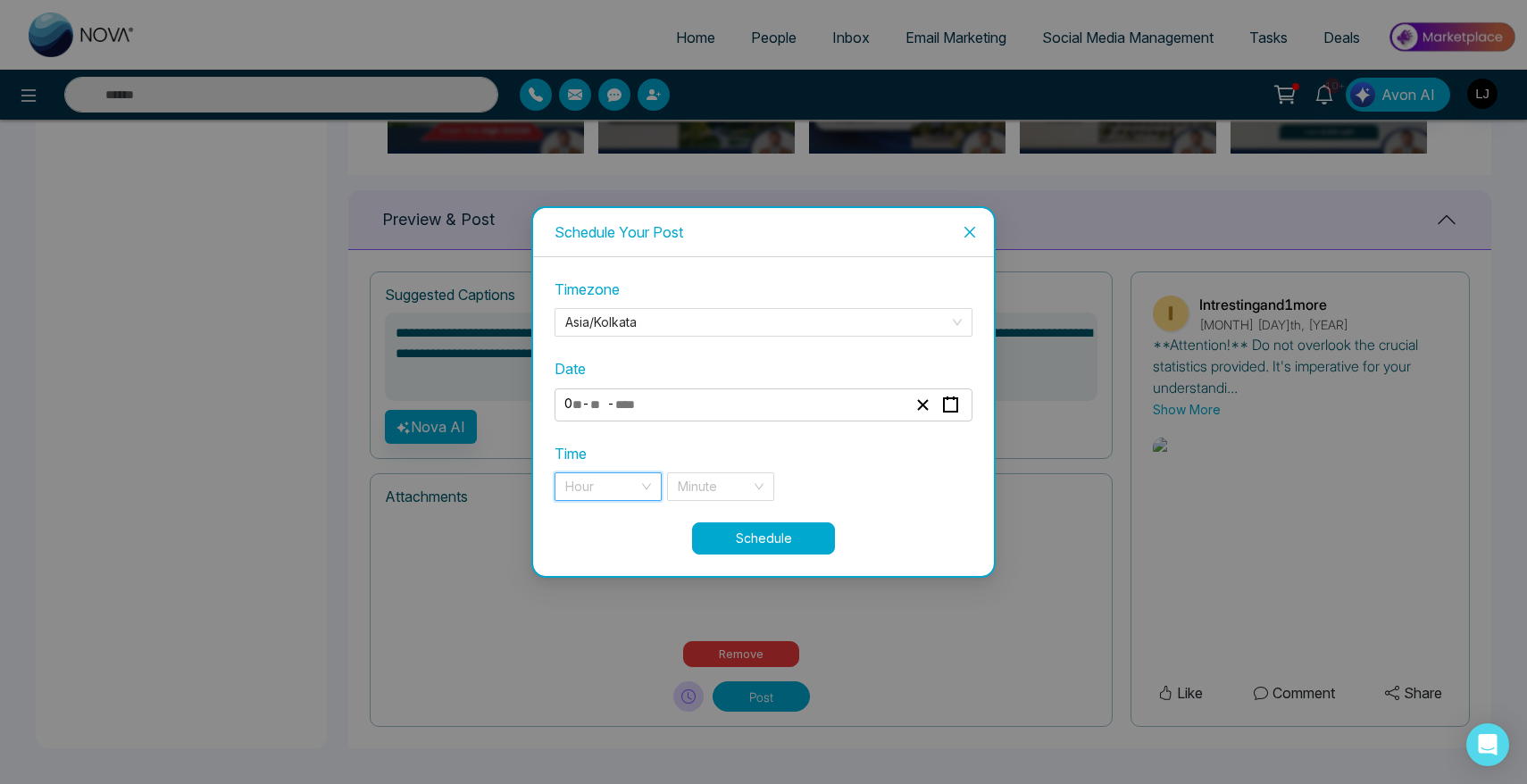 click at bounding box center [602, 487] 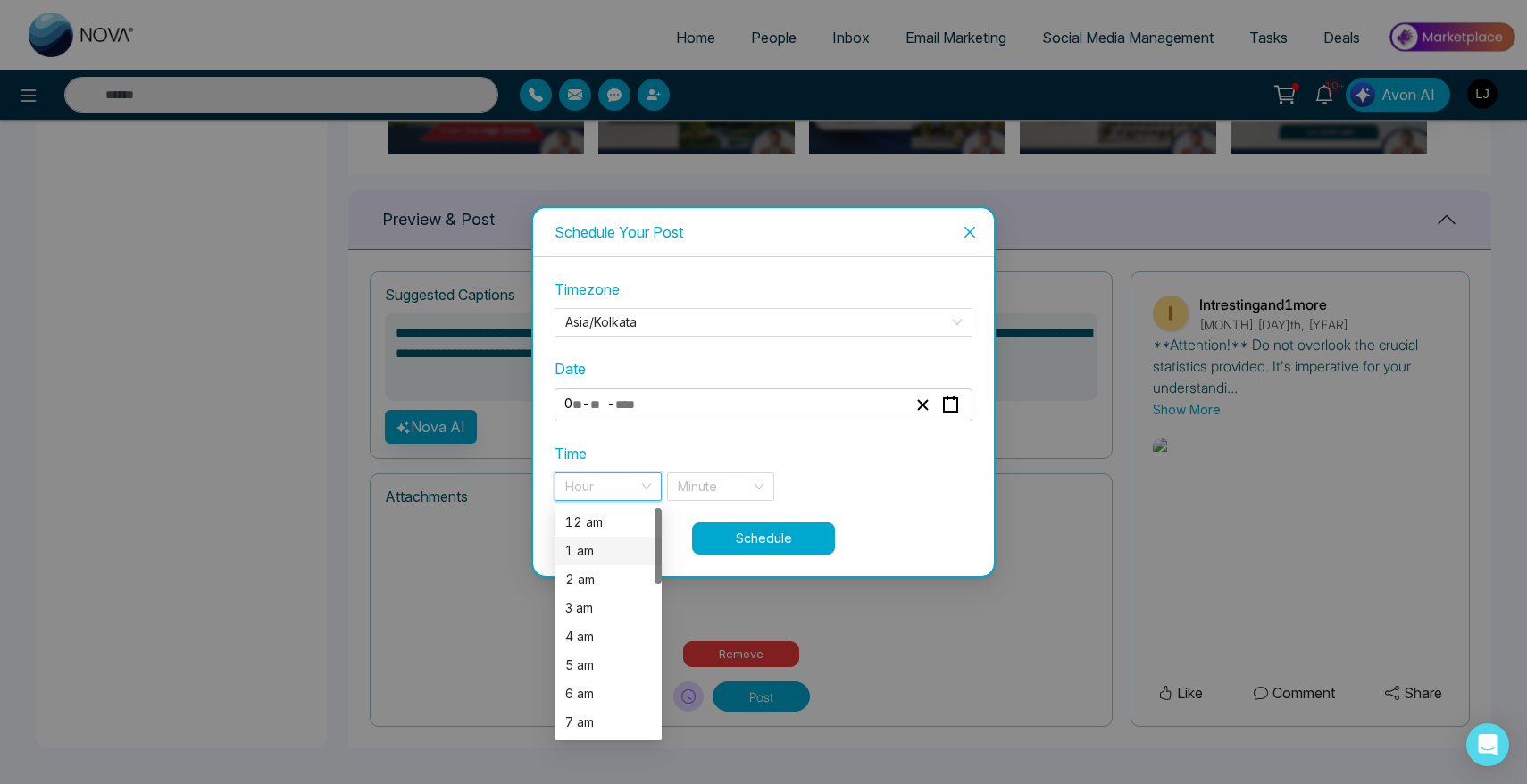 click on "1 am" at bounding box center (608, 551) 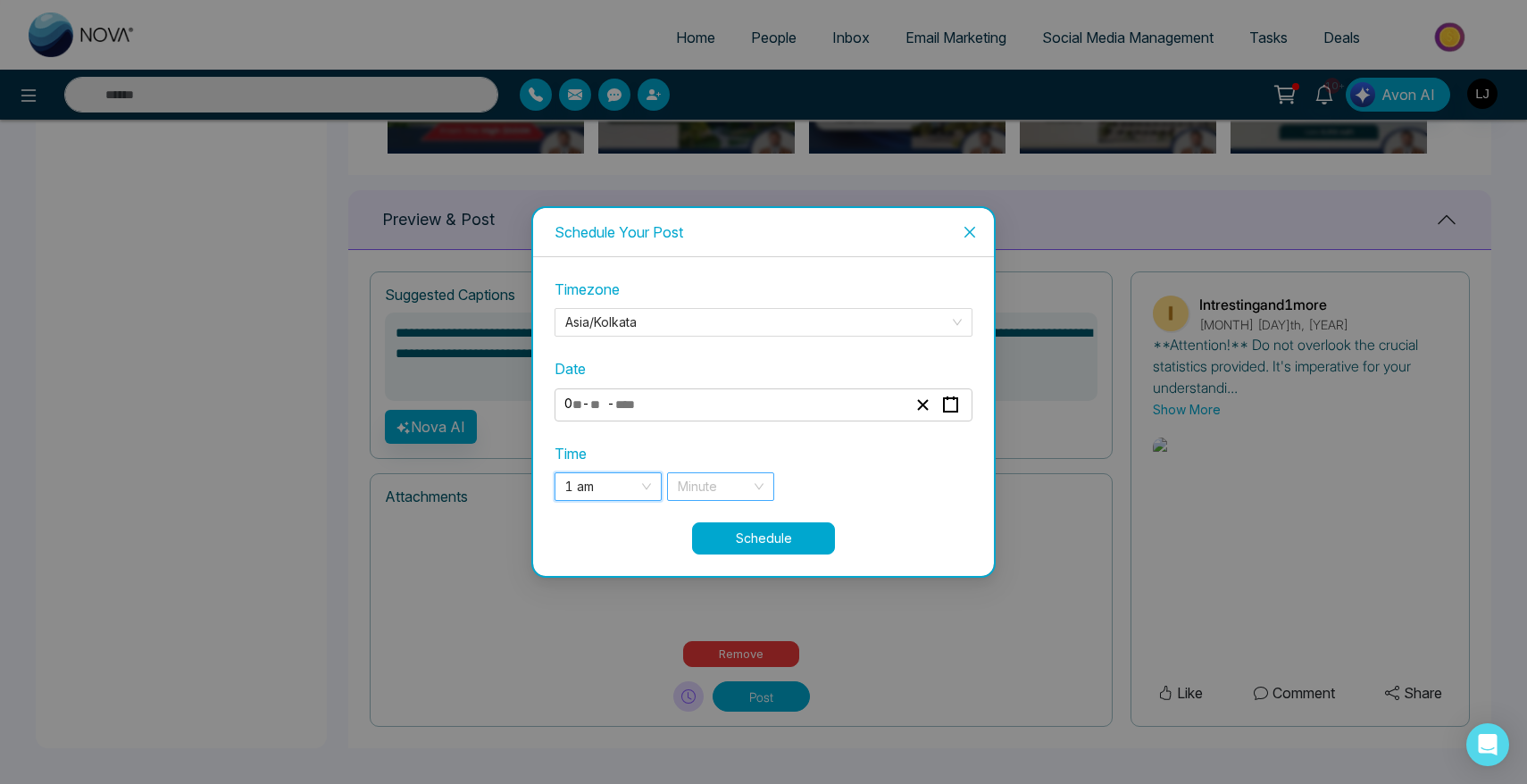 click at bounding box center [714, 487] 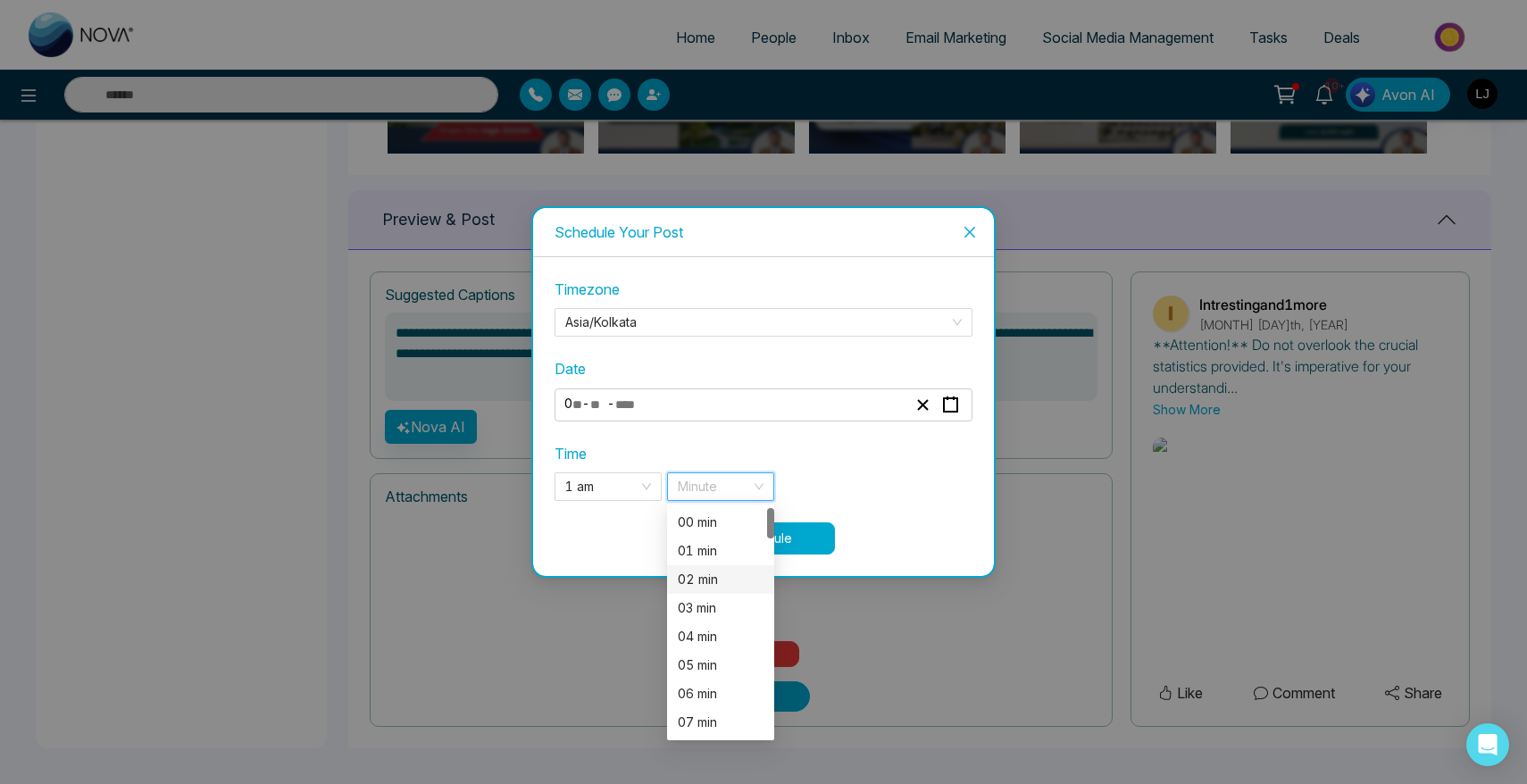 click on "02 min" at bounding box center (721, 580) 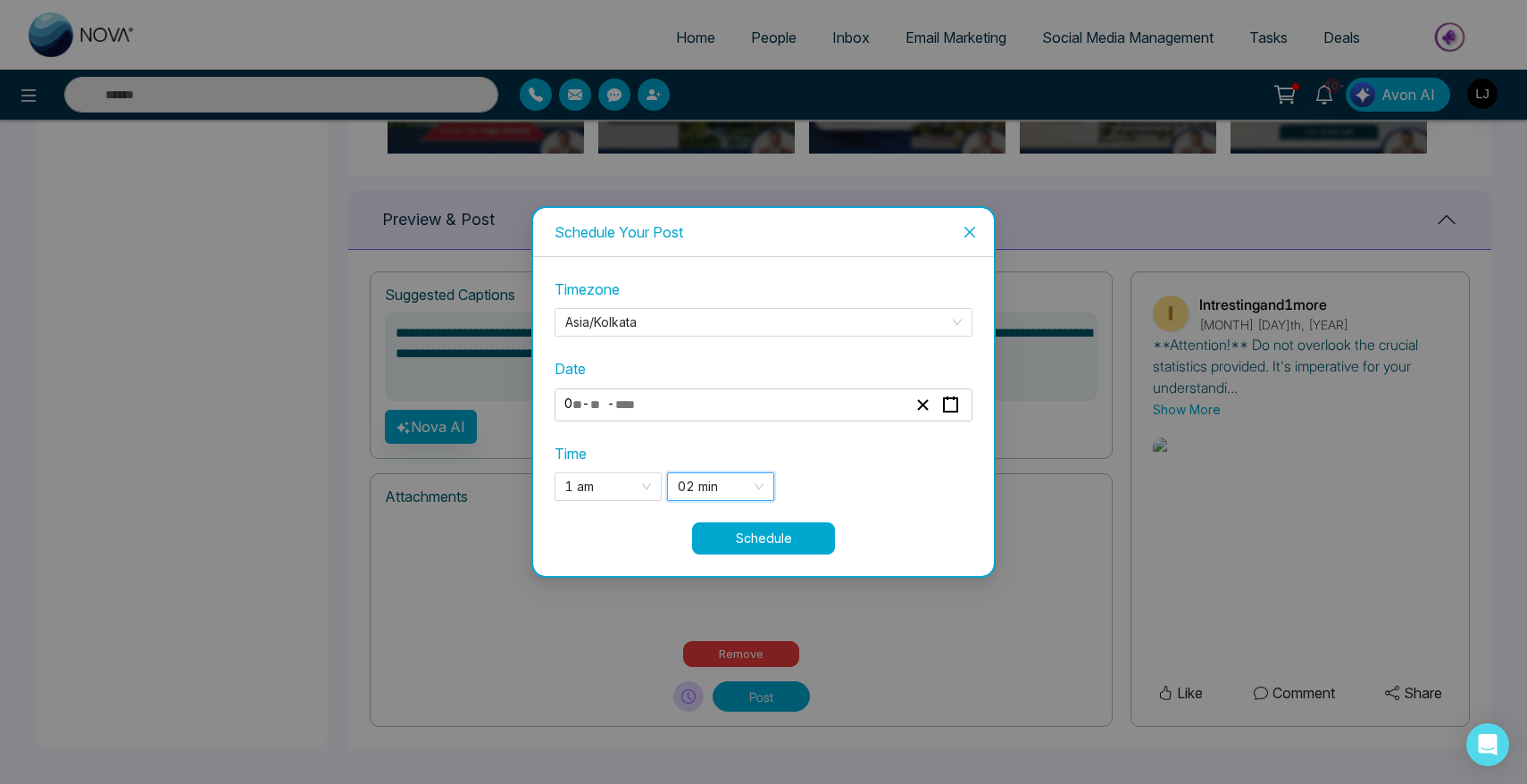 click on "Schedule" at bounding box center [764, 538] 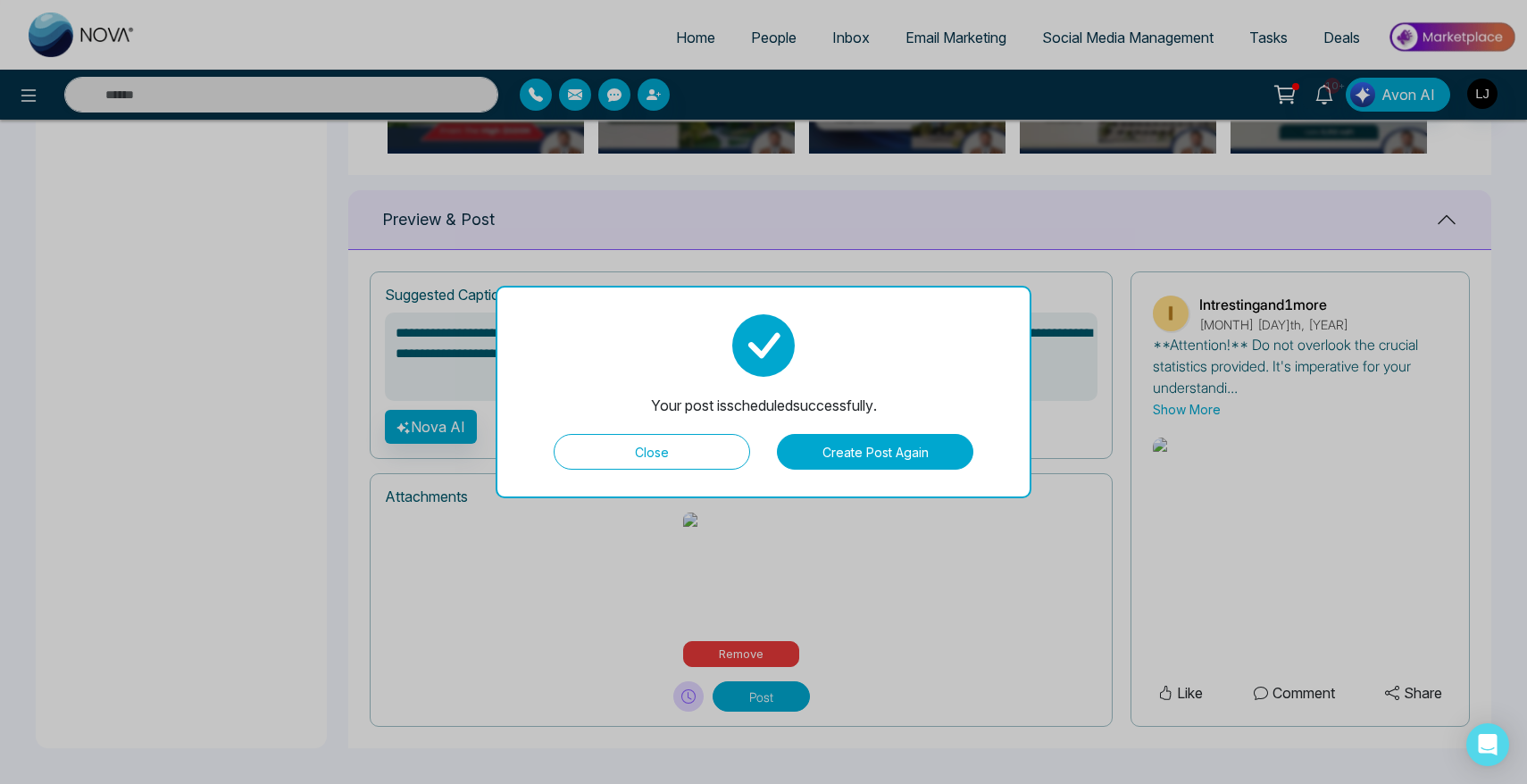 click on "Close" at bounding box center [652, 452] 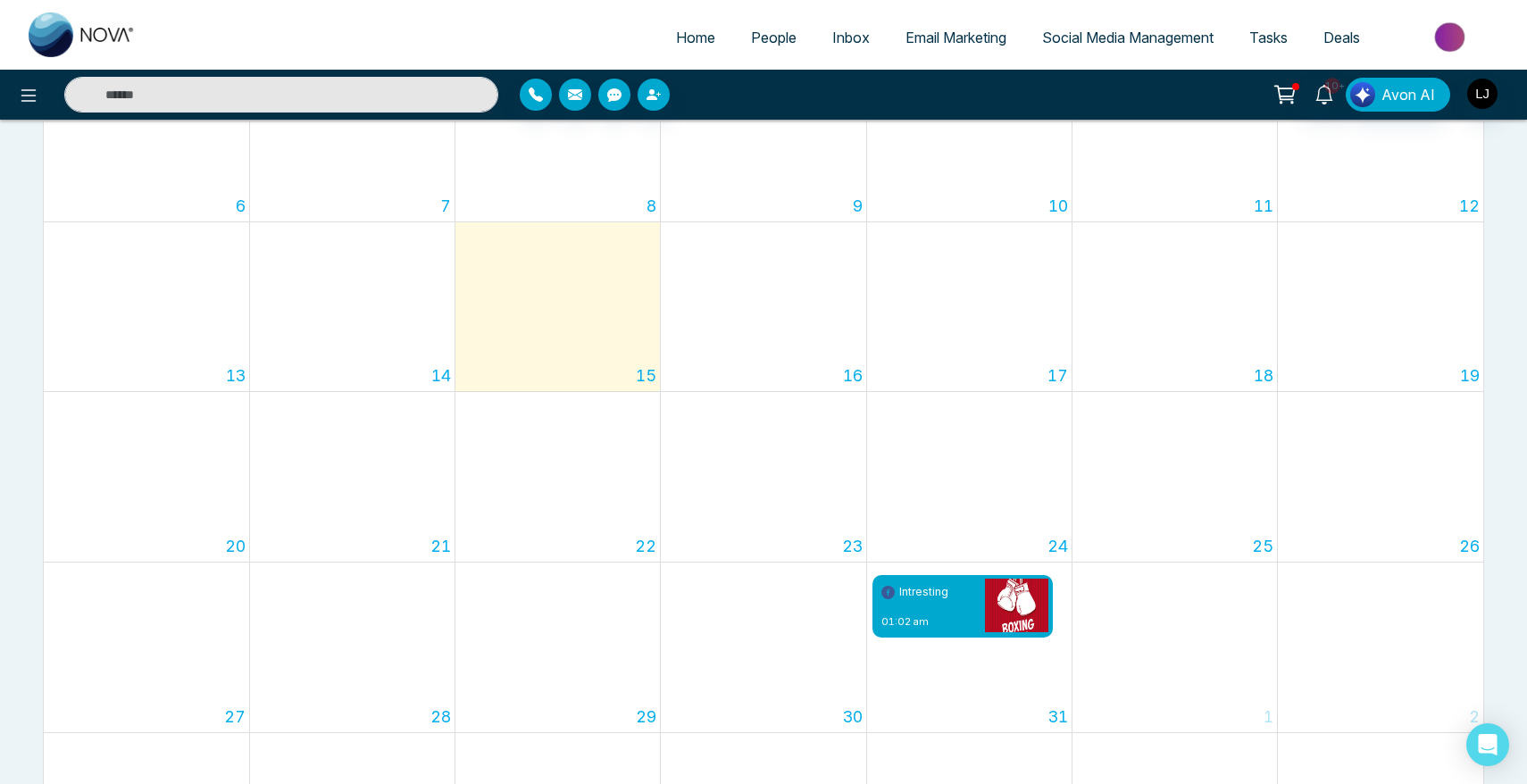 scroll, scrollTop: 563, scrollLeft: 0, axis: vertical 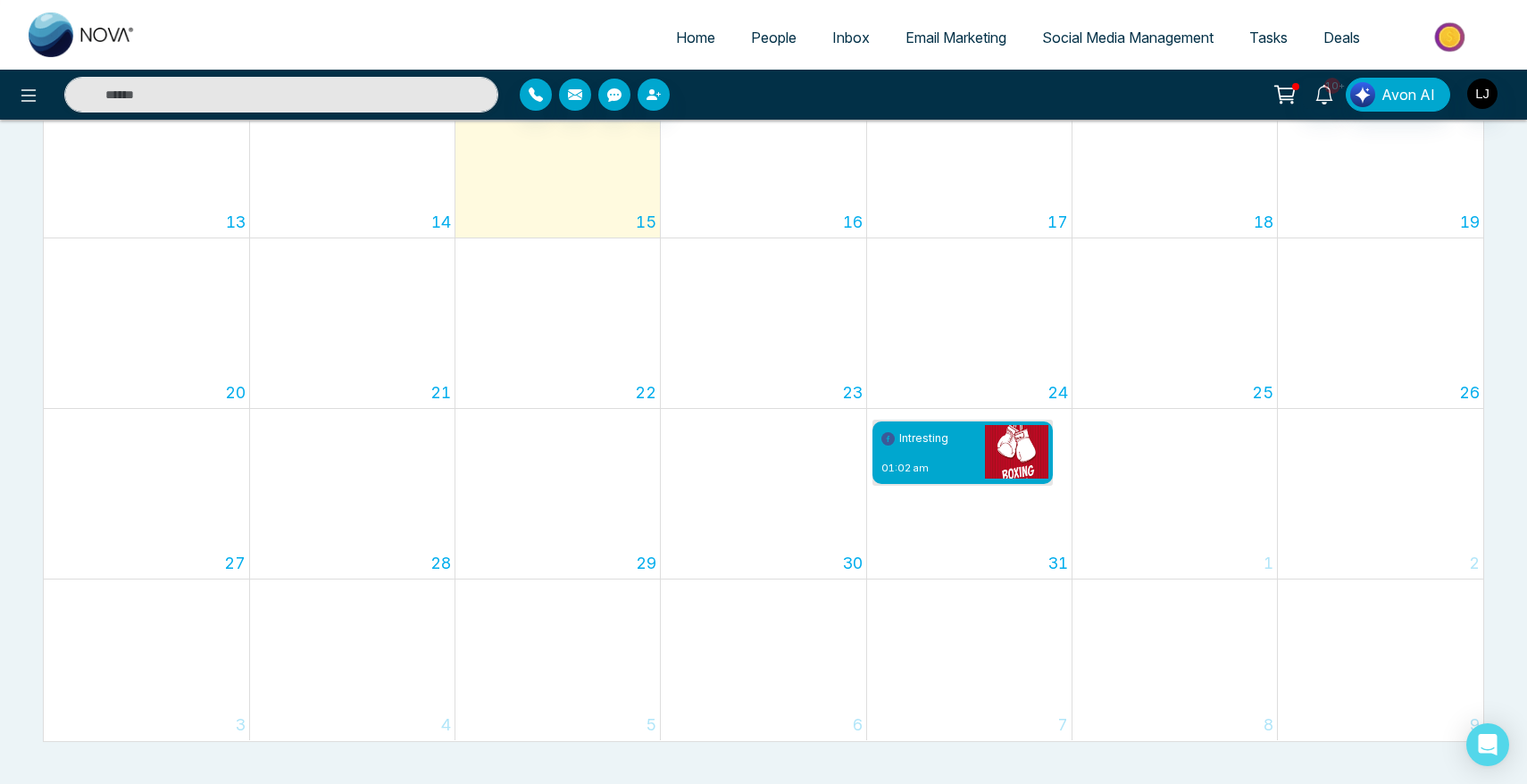 click at bounding box center (1016, 452) 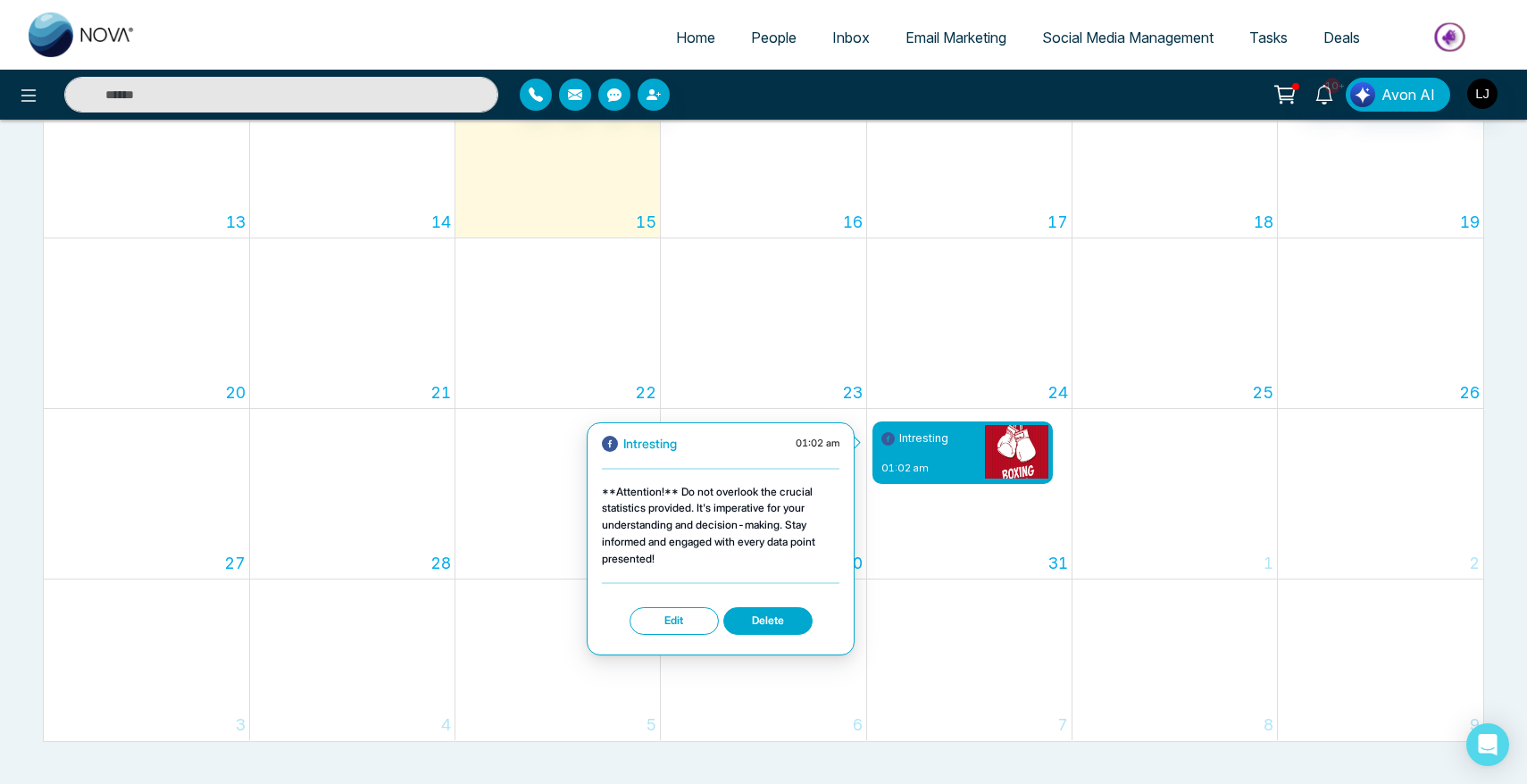 click on "Edit" at bounding box center (674, 621) 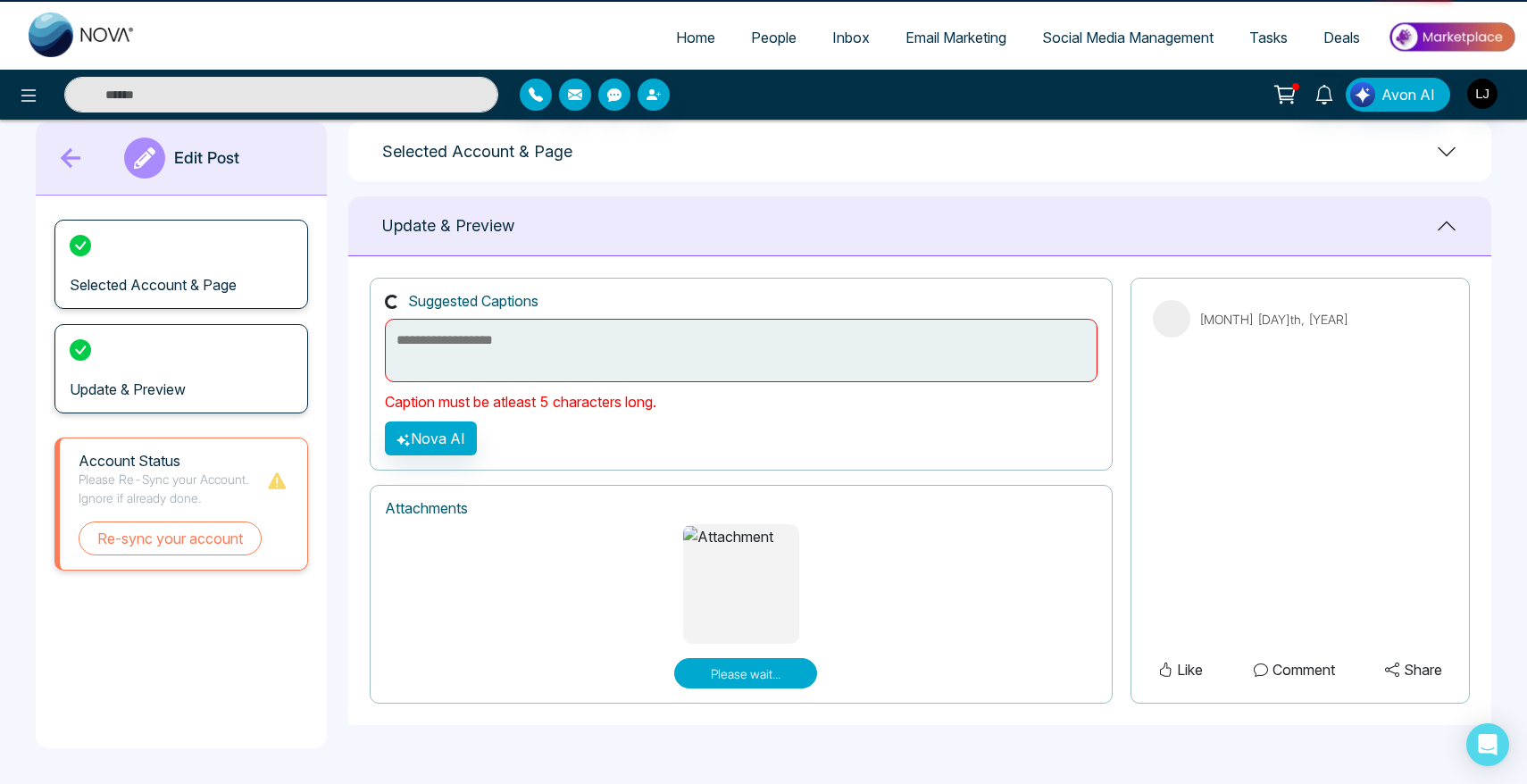scroll, scrollTop: 0, scrollLeft: 0, axis: both 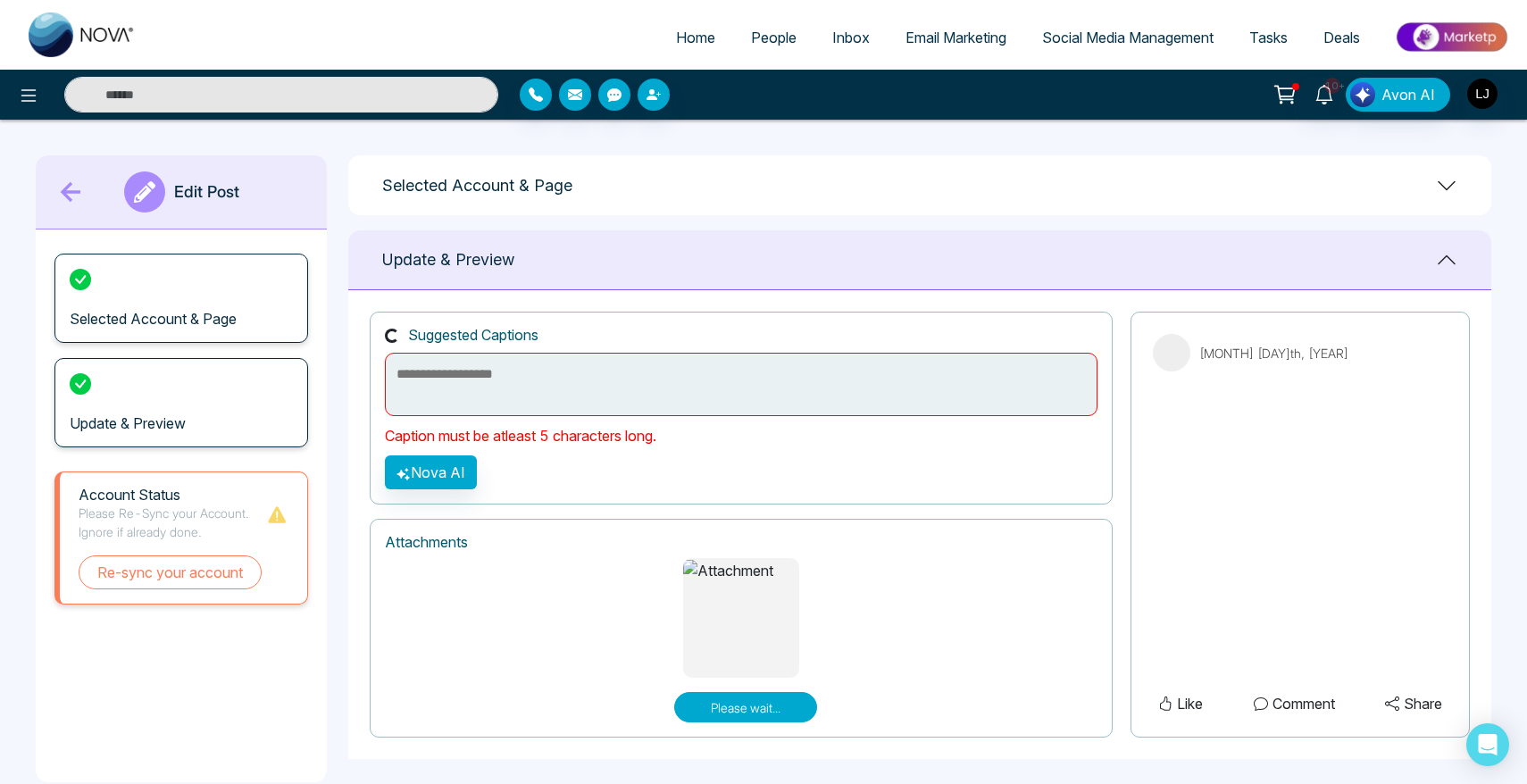 type on "**********" 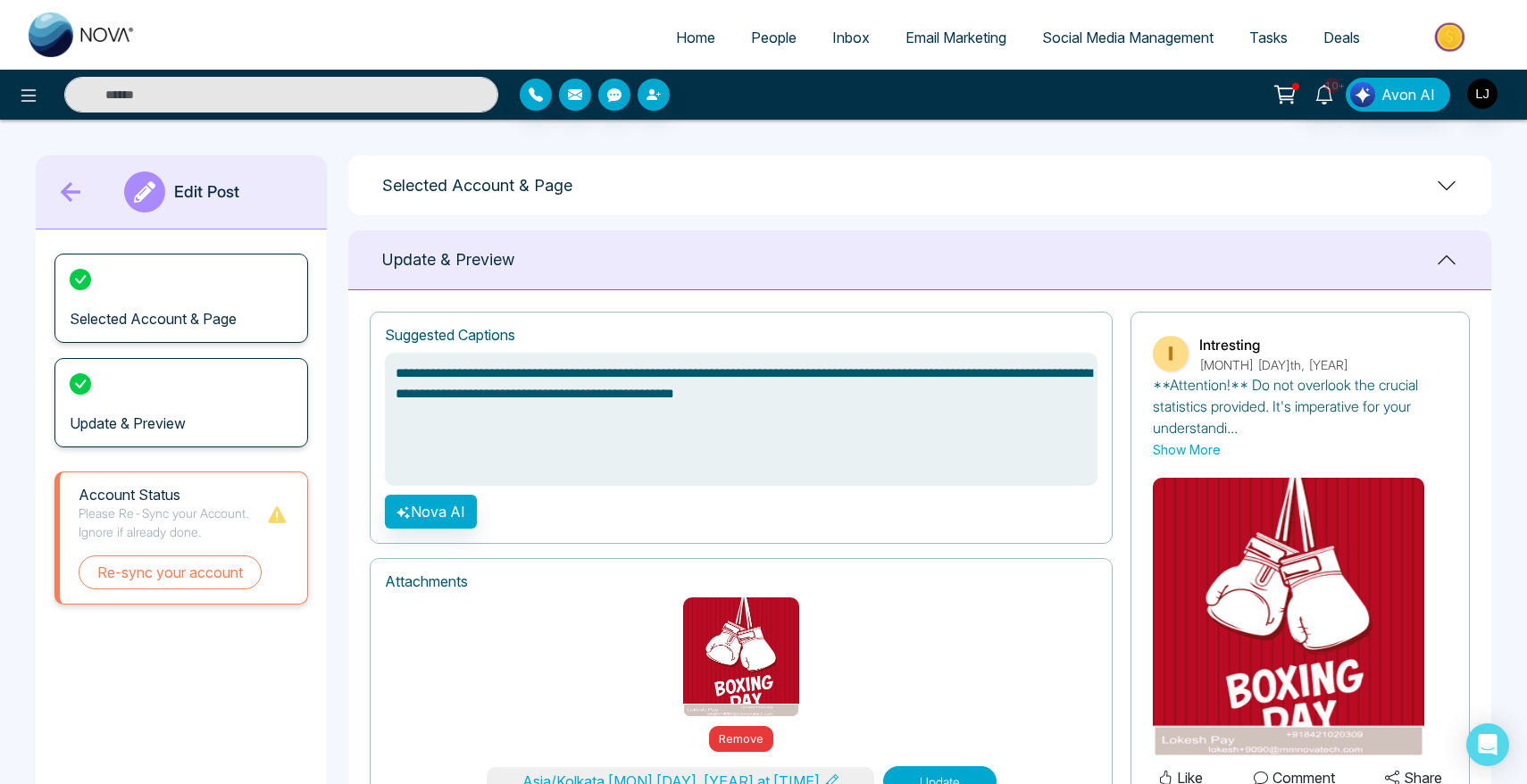 scroll, scrollTop: 85, scrollLeft: 0, axis: vertical 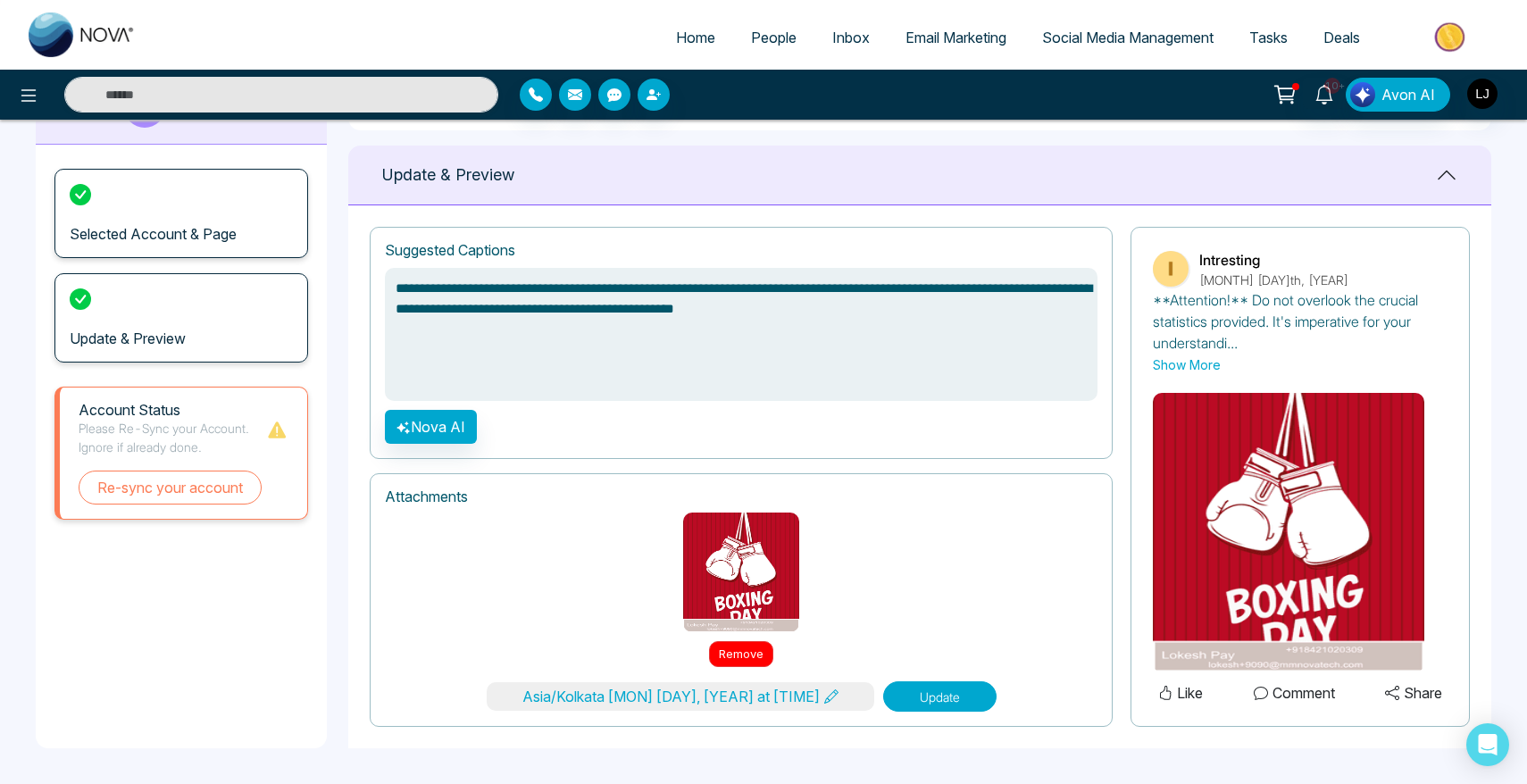 click on "Remove" at bounding box center (741, 655) 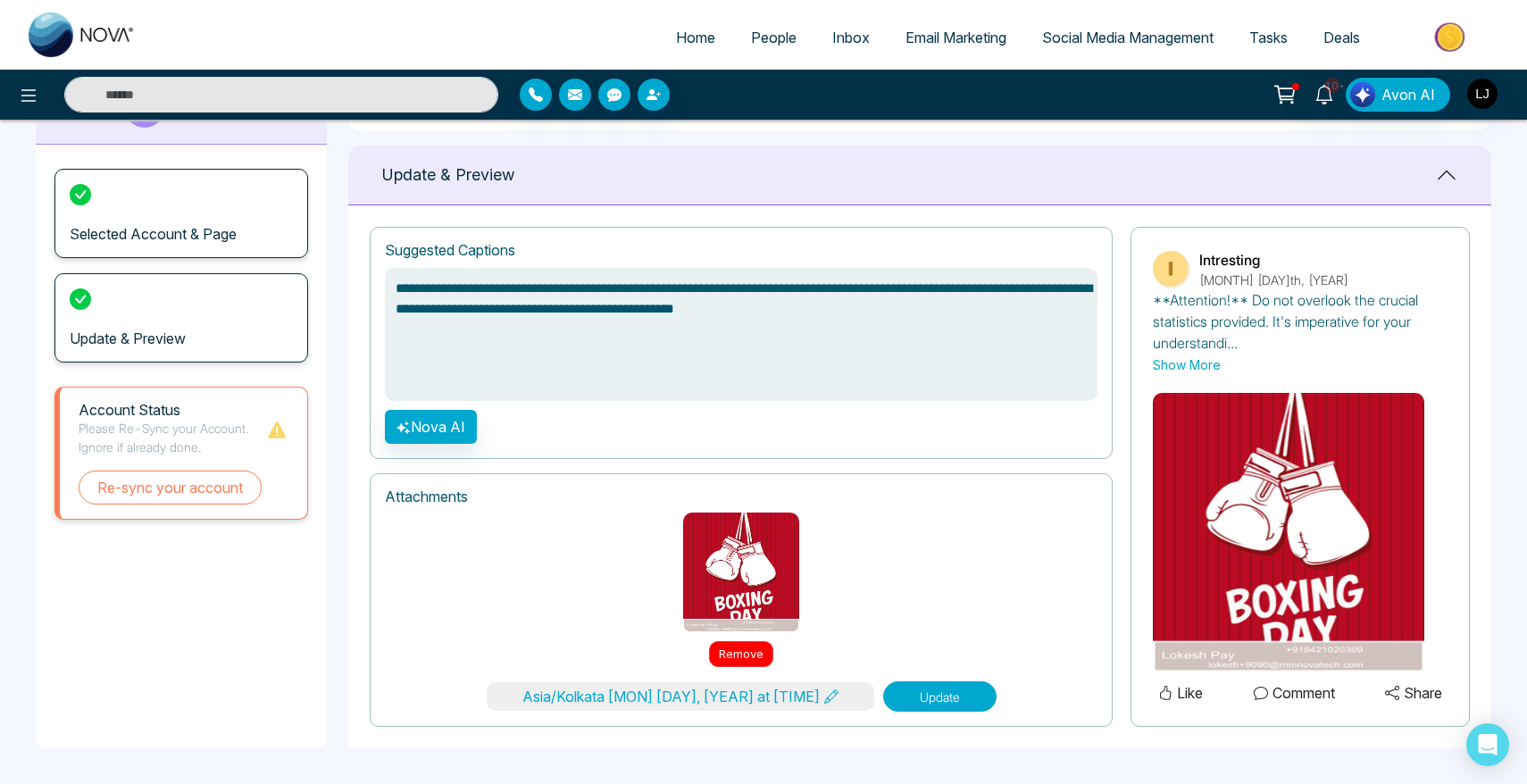 scroll, scrollTop: 34, scrollLeft: 0, axis: vertical 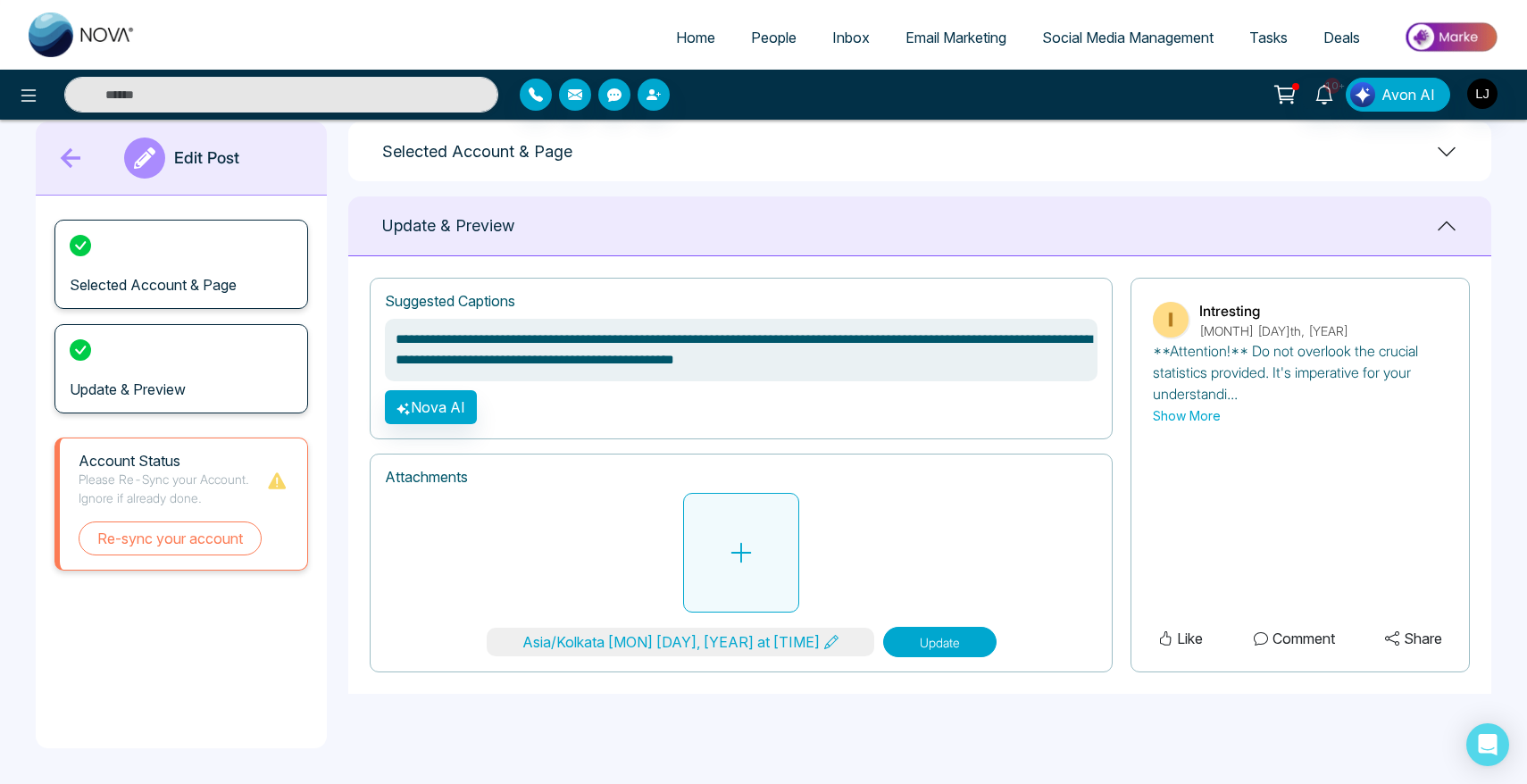 click at bounding box center (741, 553) 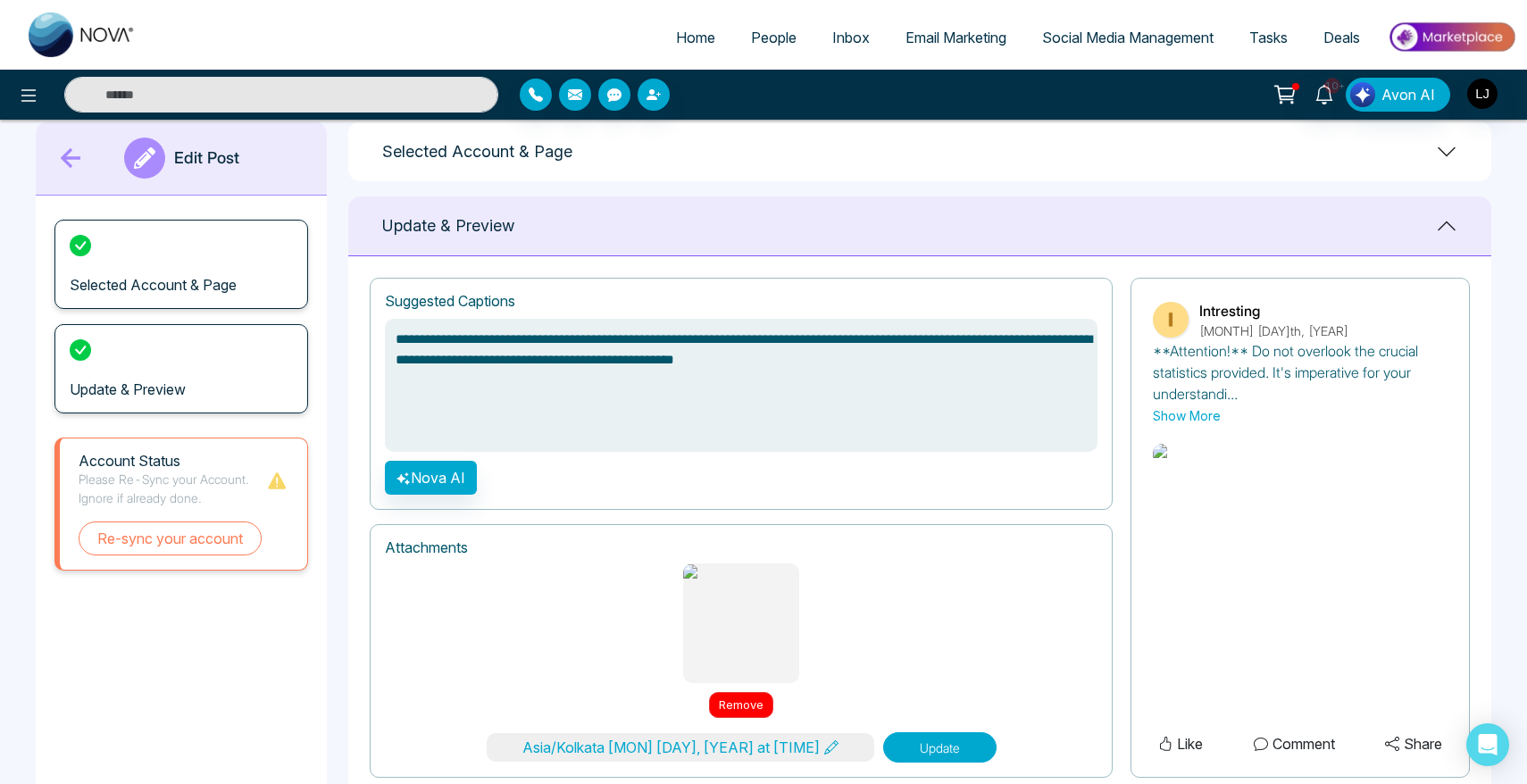 click on "Remove" at bounding box center [741, 705] 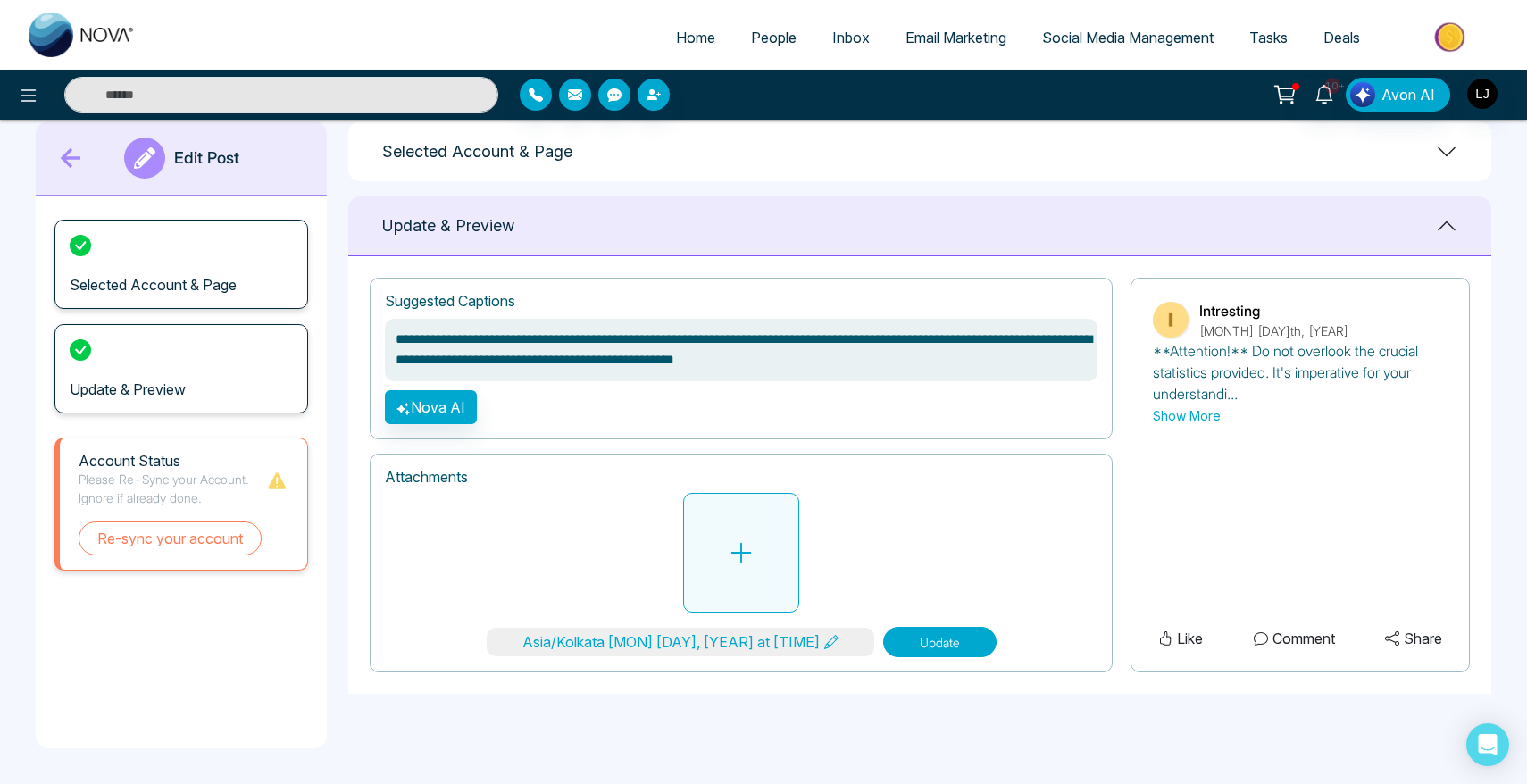 click at bounding box center [741, 553] 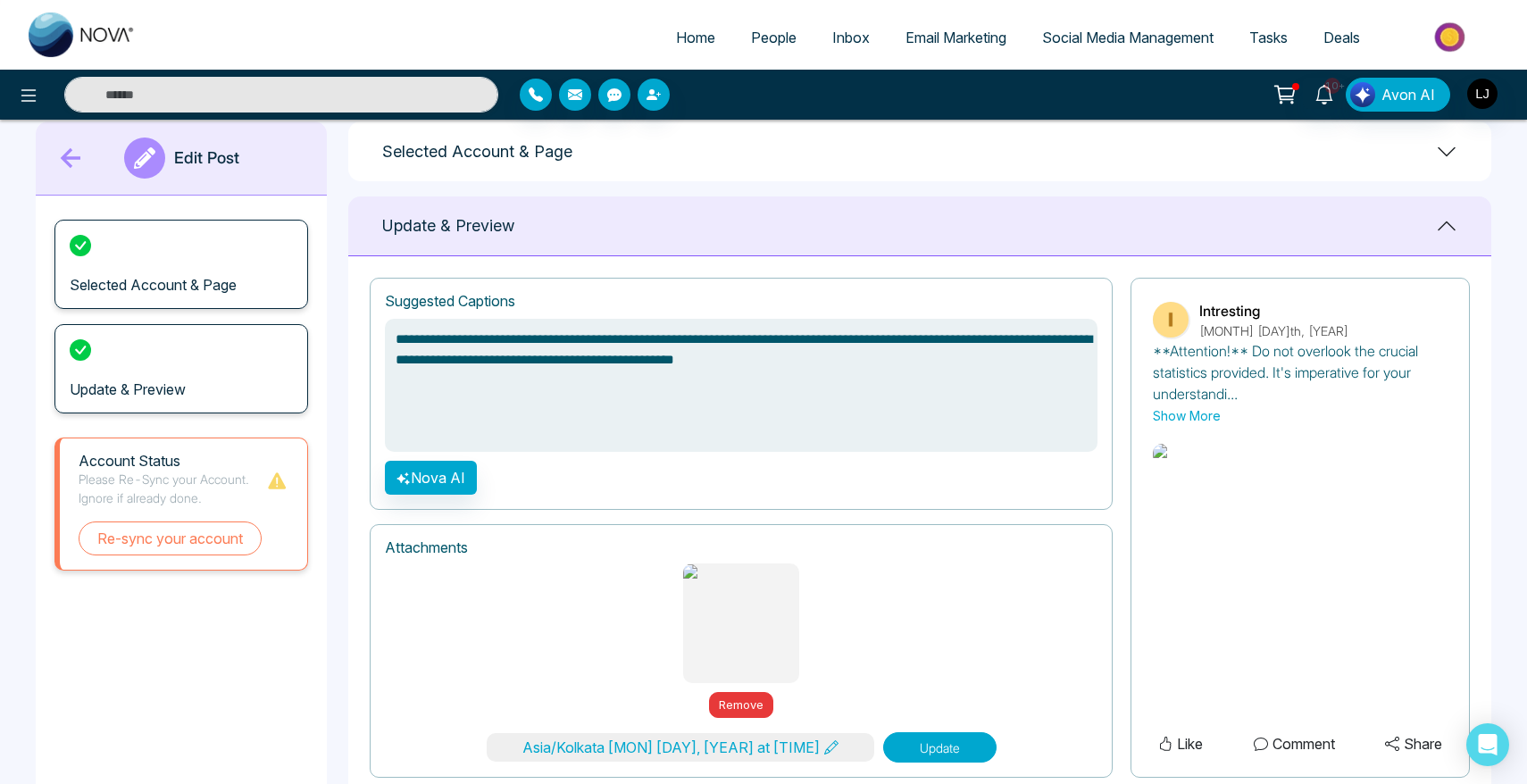 scroll, scrollTop: 85, scrollLeft: 0, axis: vertical 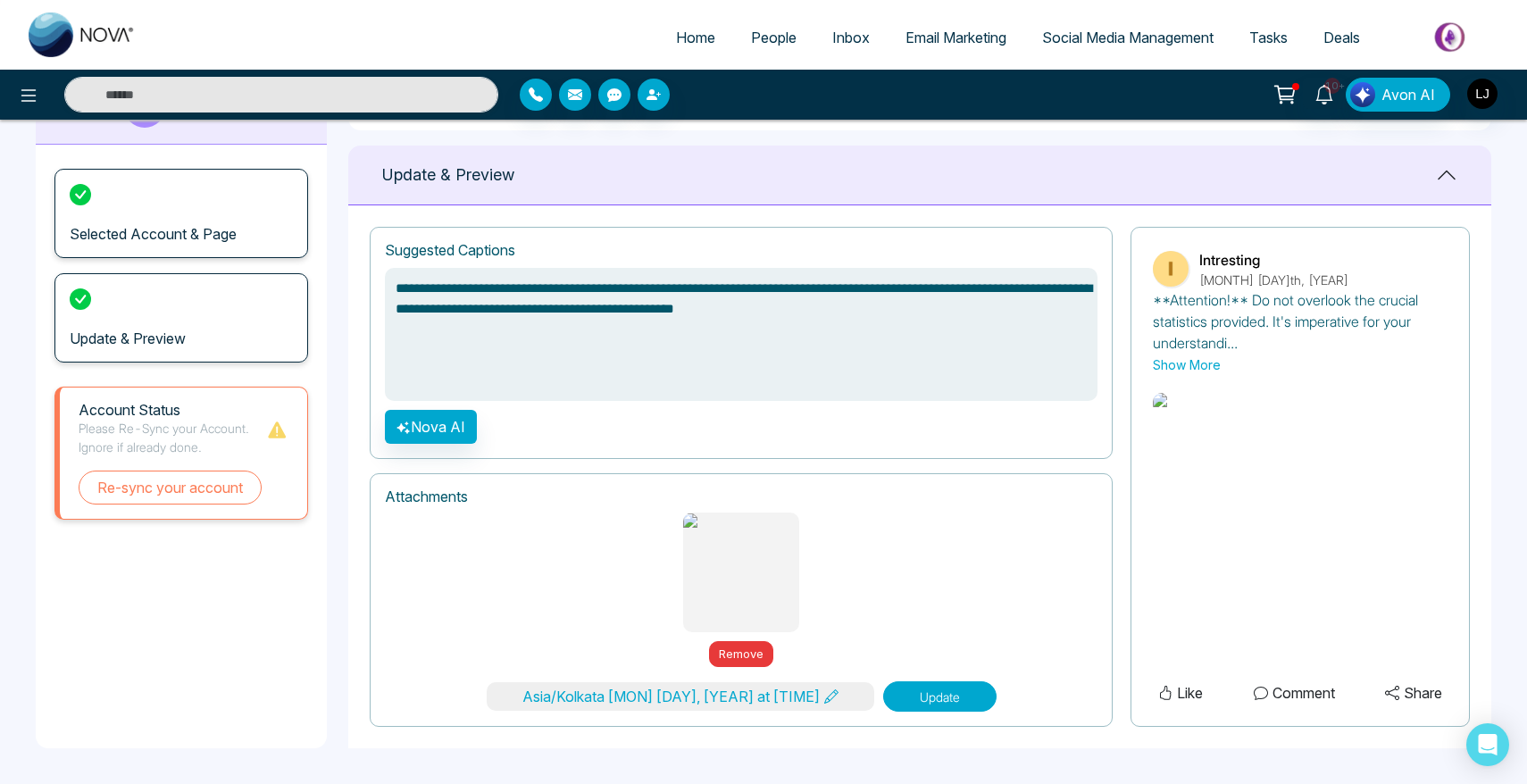 click on "Update" at bounding box center [939, 696] 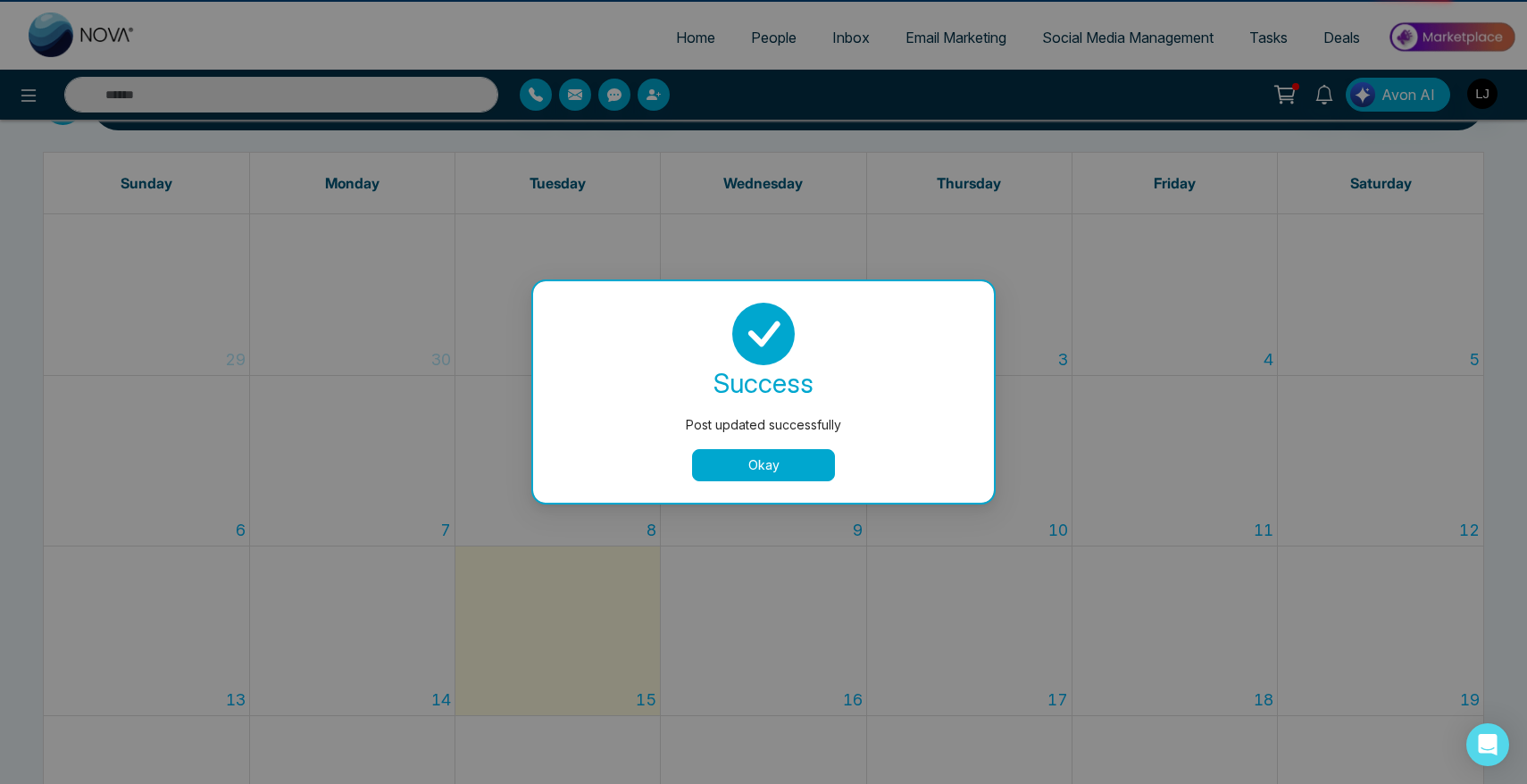 scroll, scrollTop: 0, scrollLeft: 0, axis: both 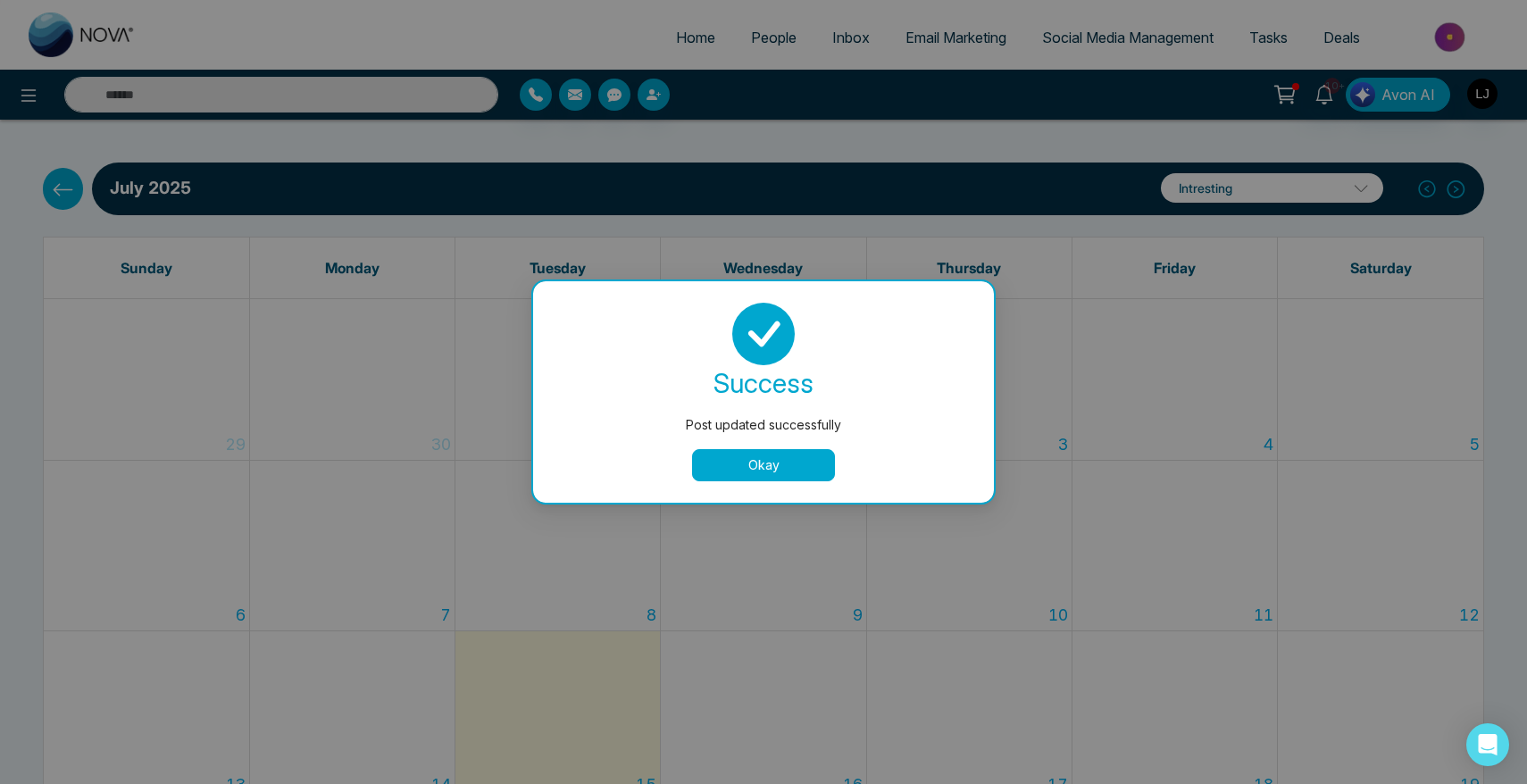 click on "Okay" at bounding box center [764, 465] 